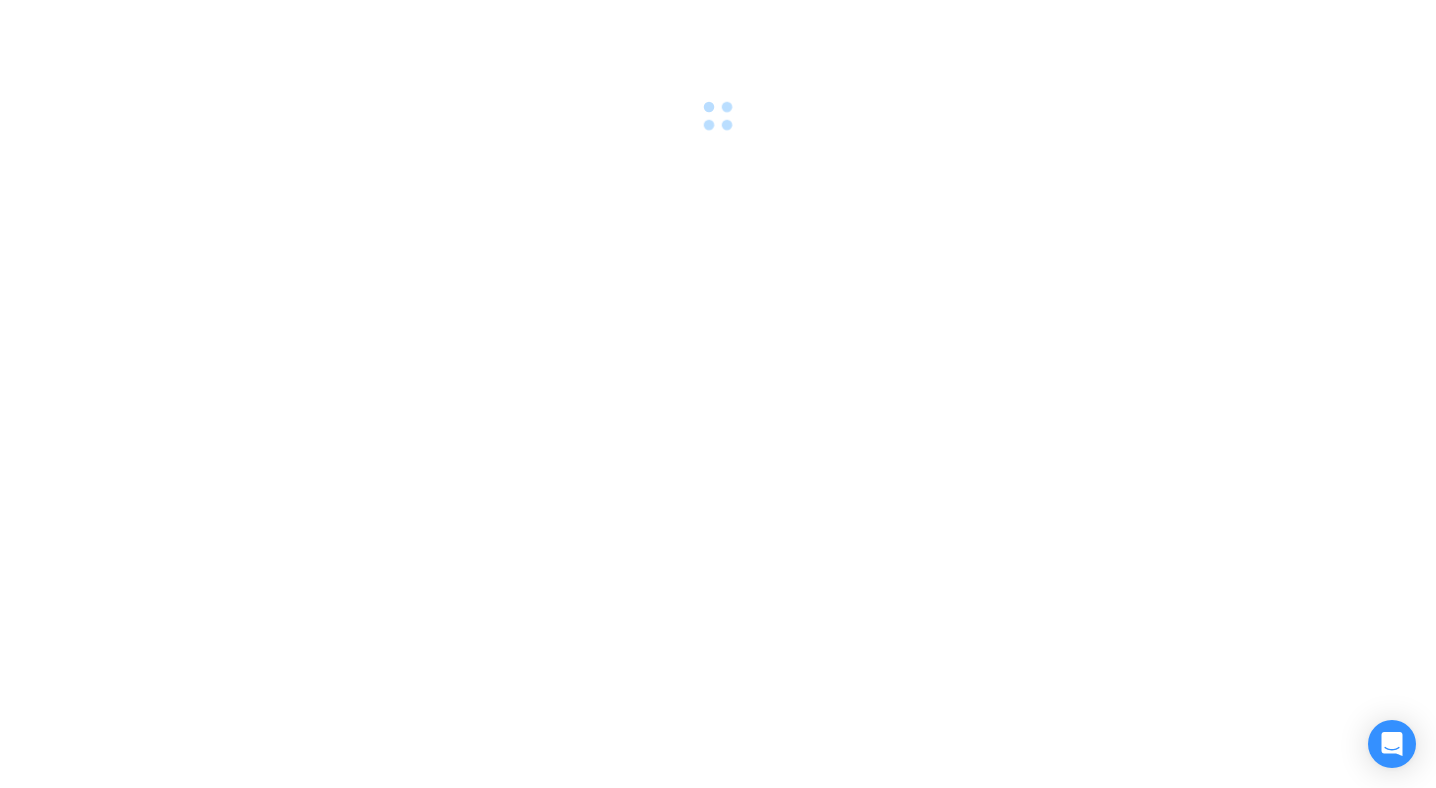 scroll, scrollTop: 0, scrollLeft: 0, axis: both 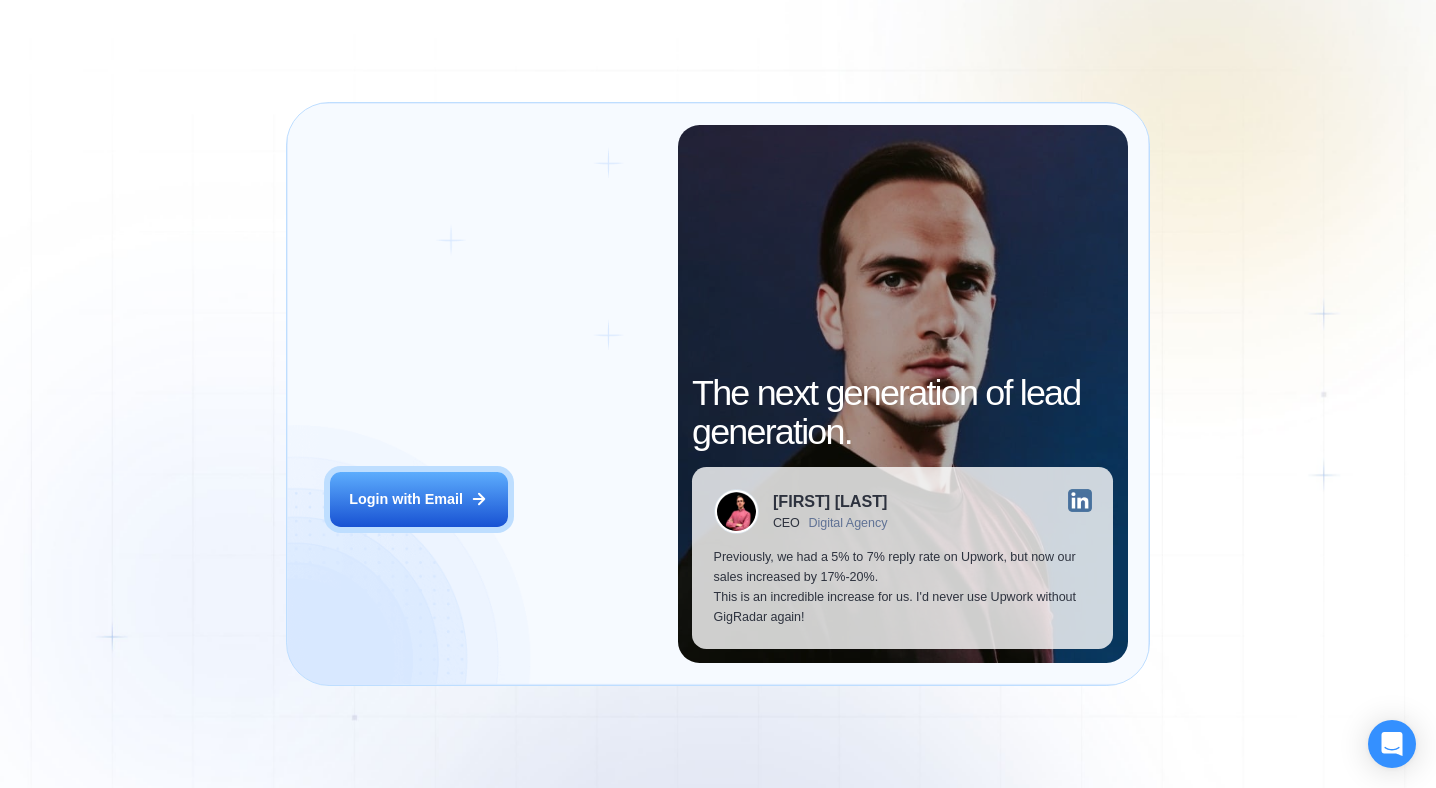 drag, startPoint x: 445, startPoint y: 502, endPoint x: 374, endPoint y: 166, distance: 343.41956 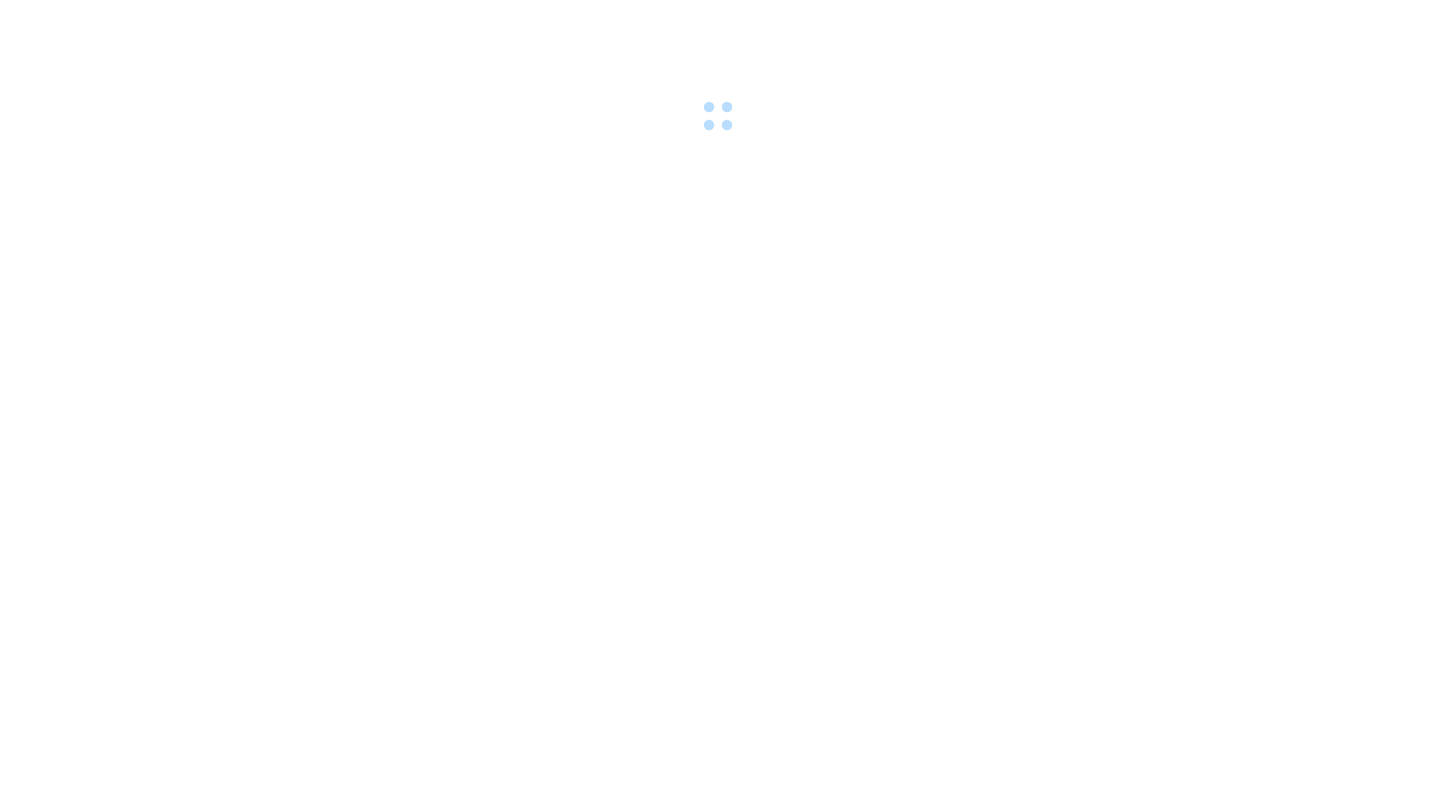 scroll, scrollTop: 0, scrollLeft: 0, axis: both 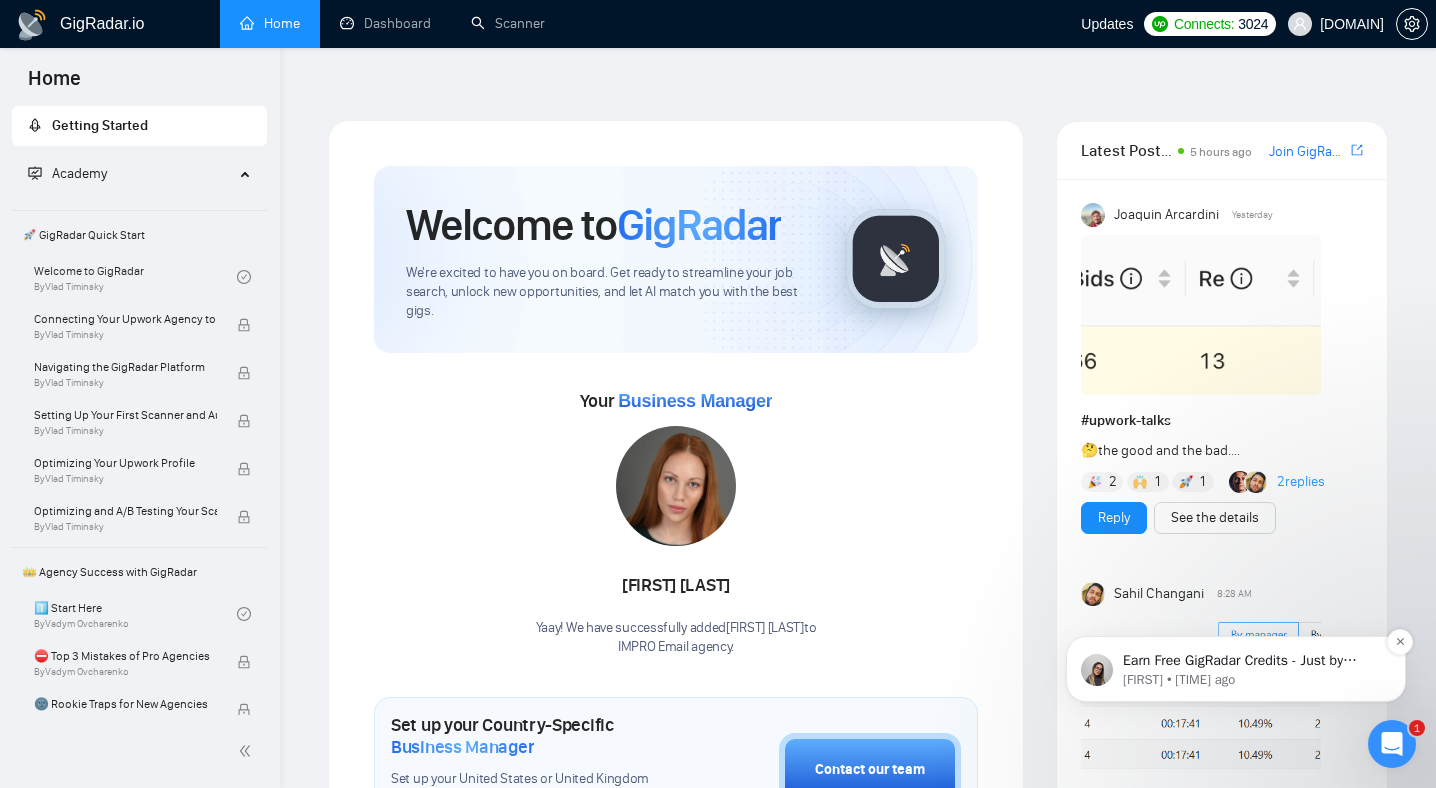 click on "[FIRST] • [TIME] ago" at bounding box center [1252, 680] 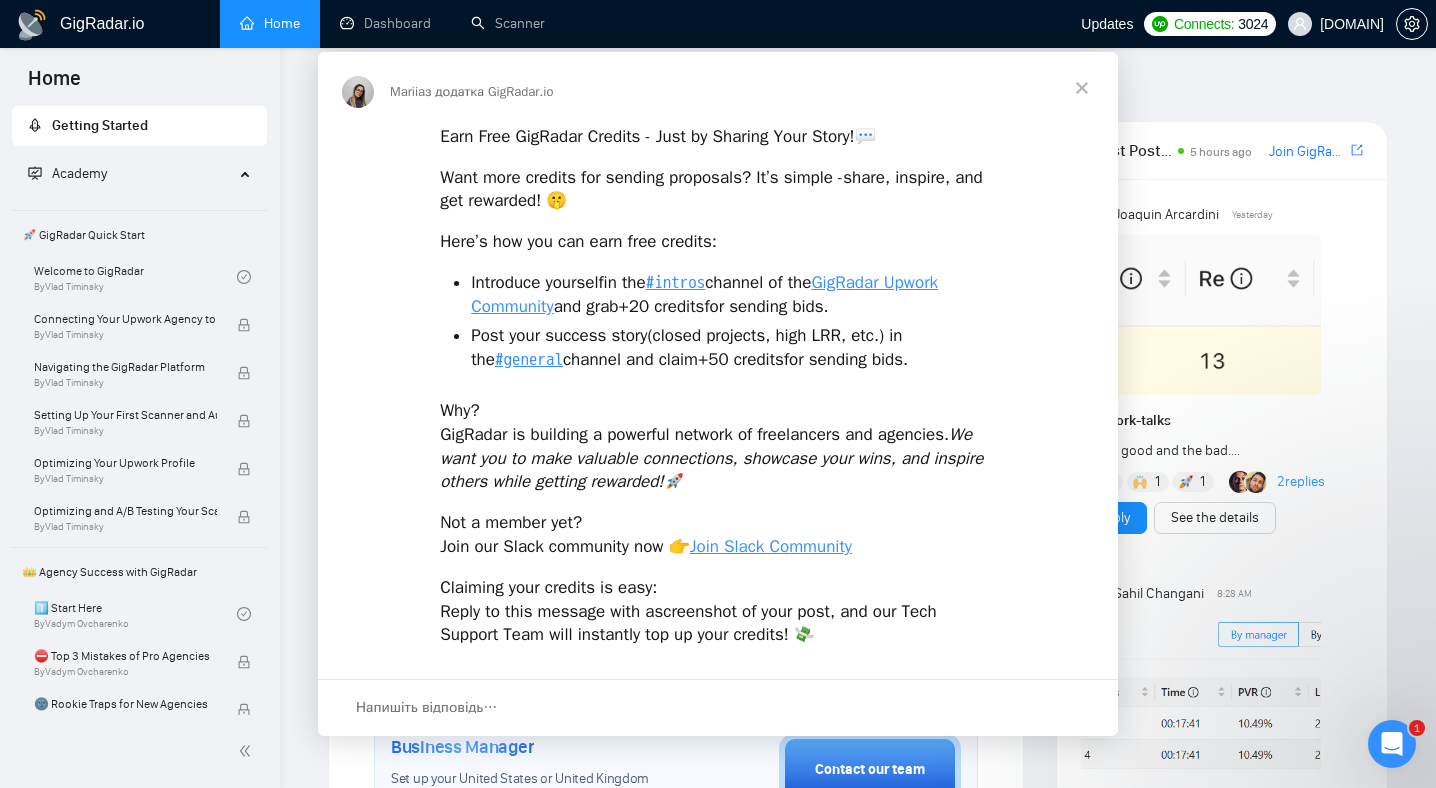 scroll, scrollTop: 0, scrollLeft: 0, axis: both 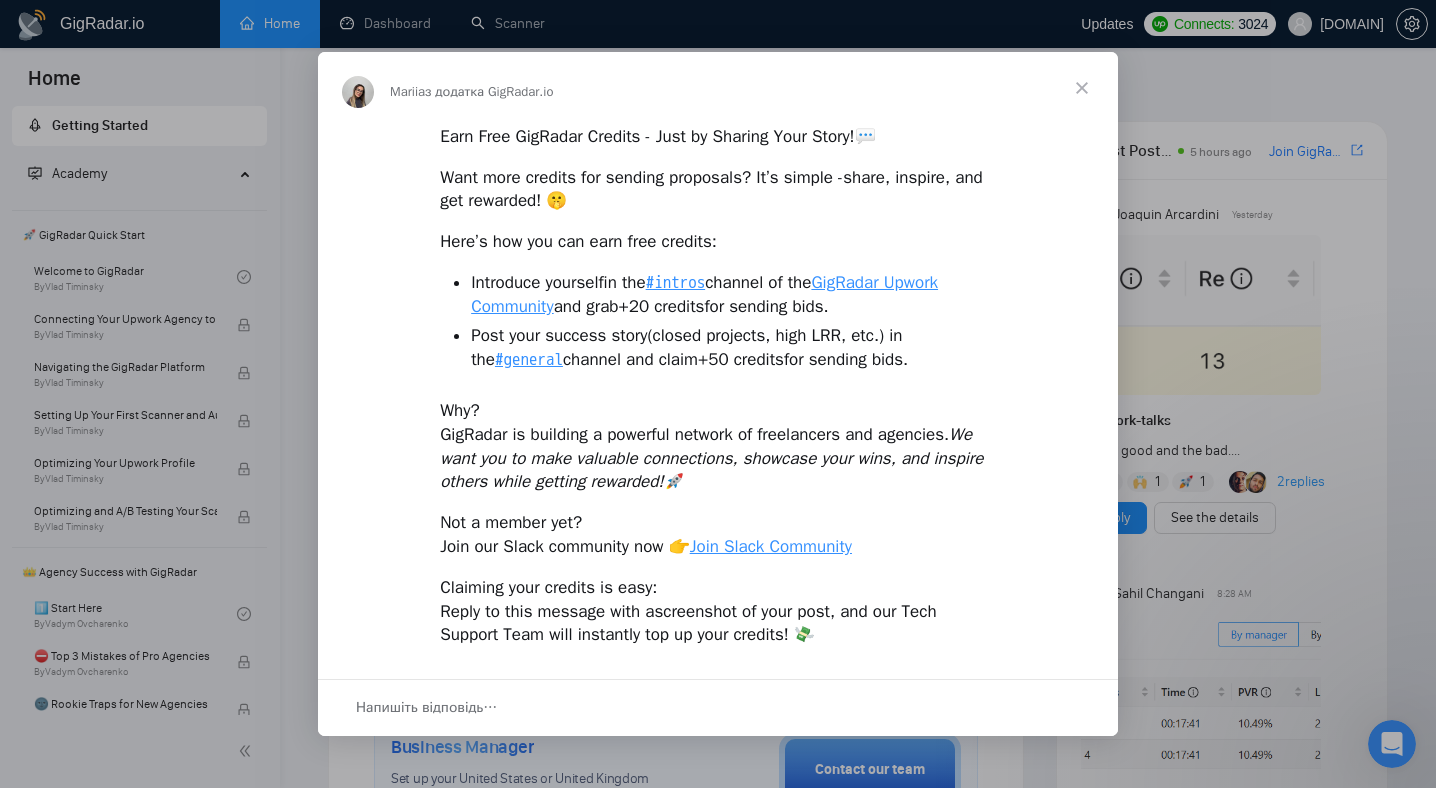 click at bounding box center [1082, 88] 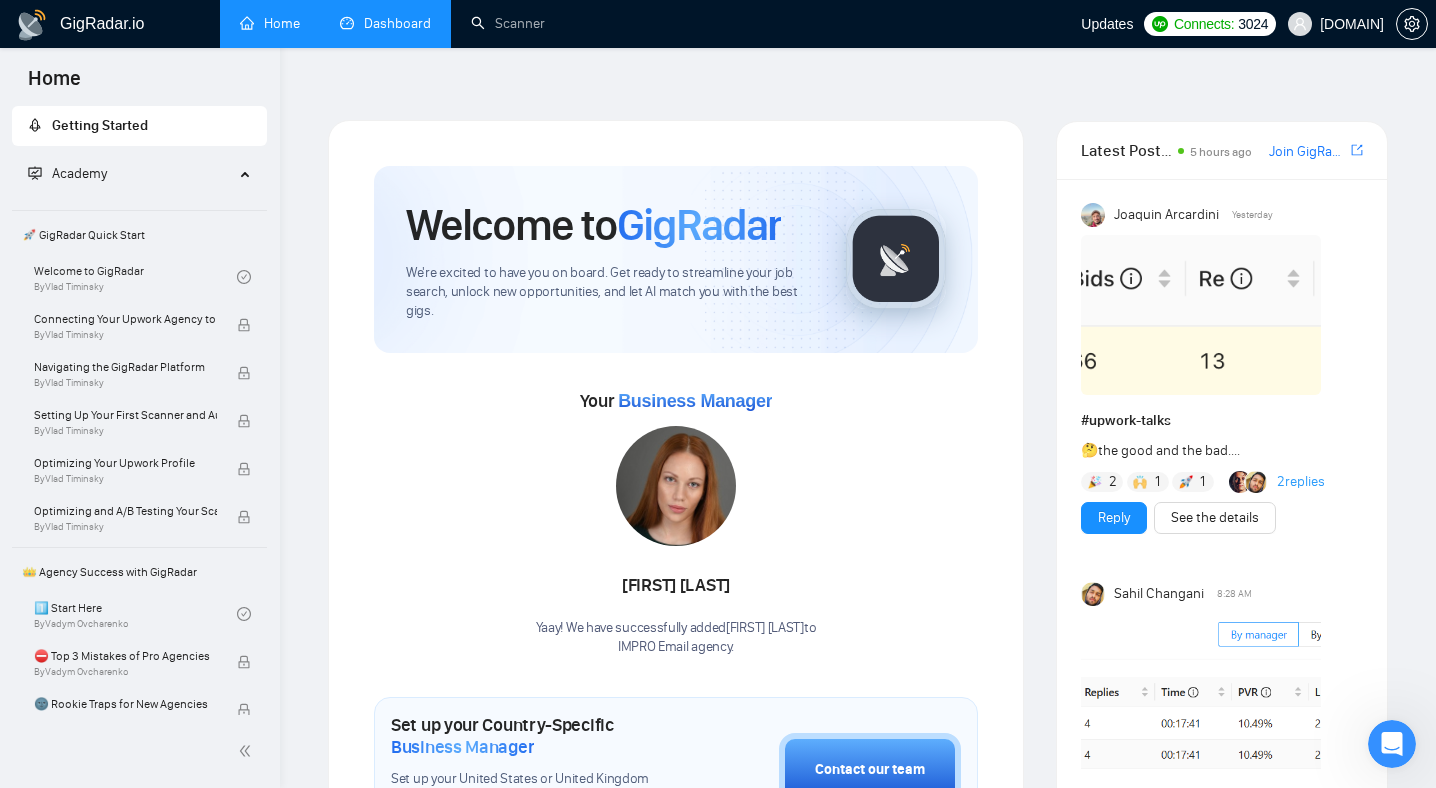click on "Dashboard" at bounding box center (385, 23) 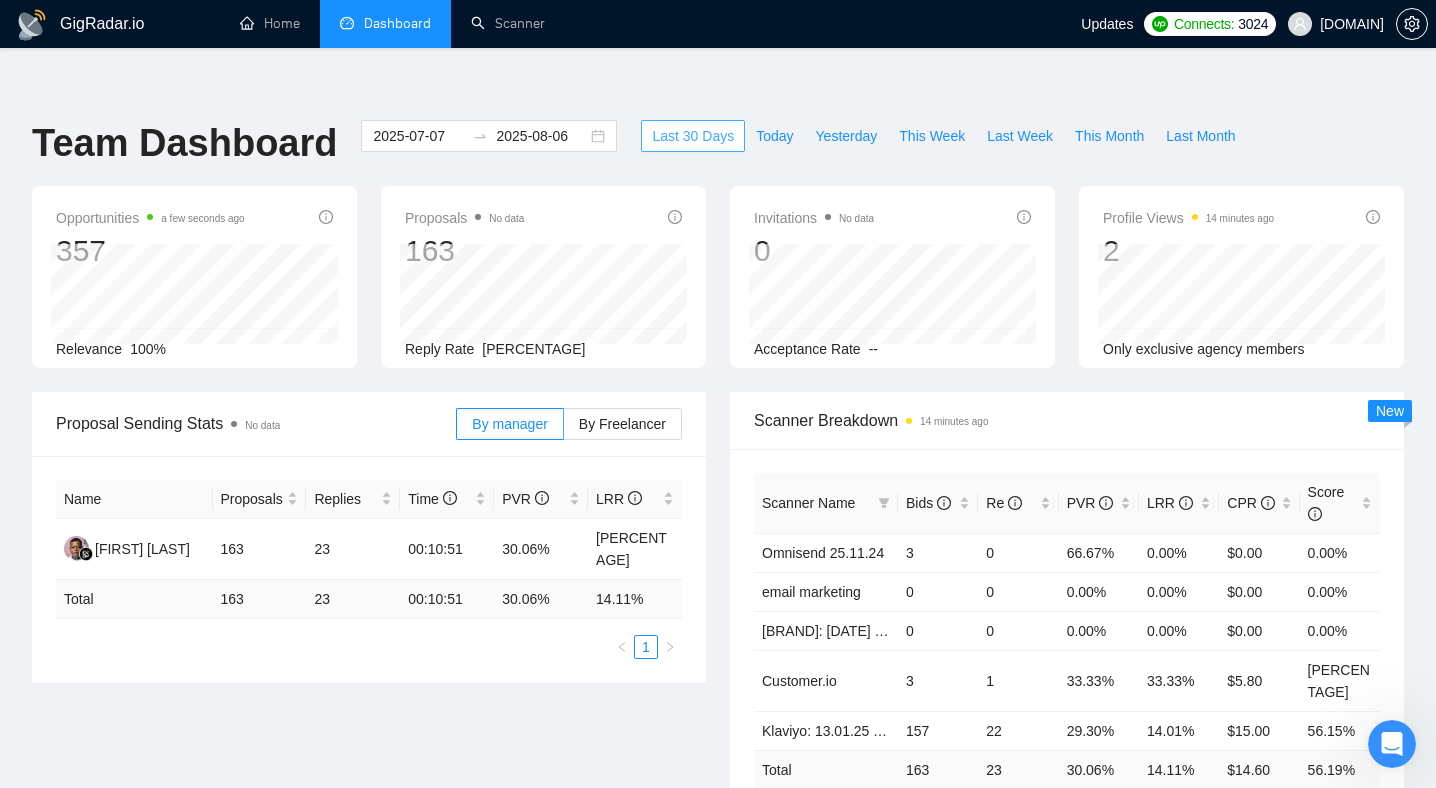 click on "Last 30 Days" at bounding box center [693, 136] 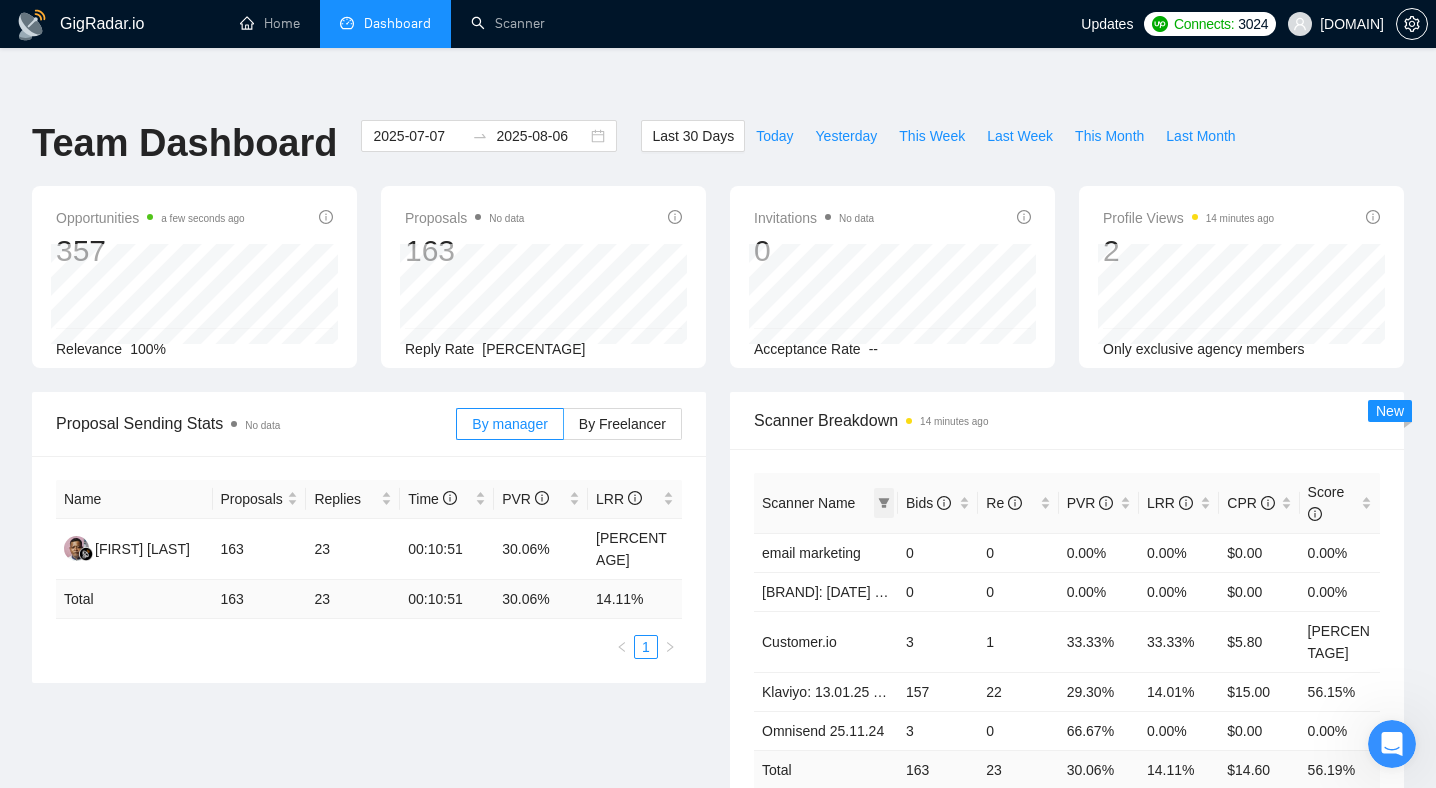 click 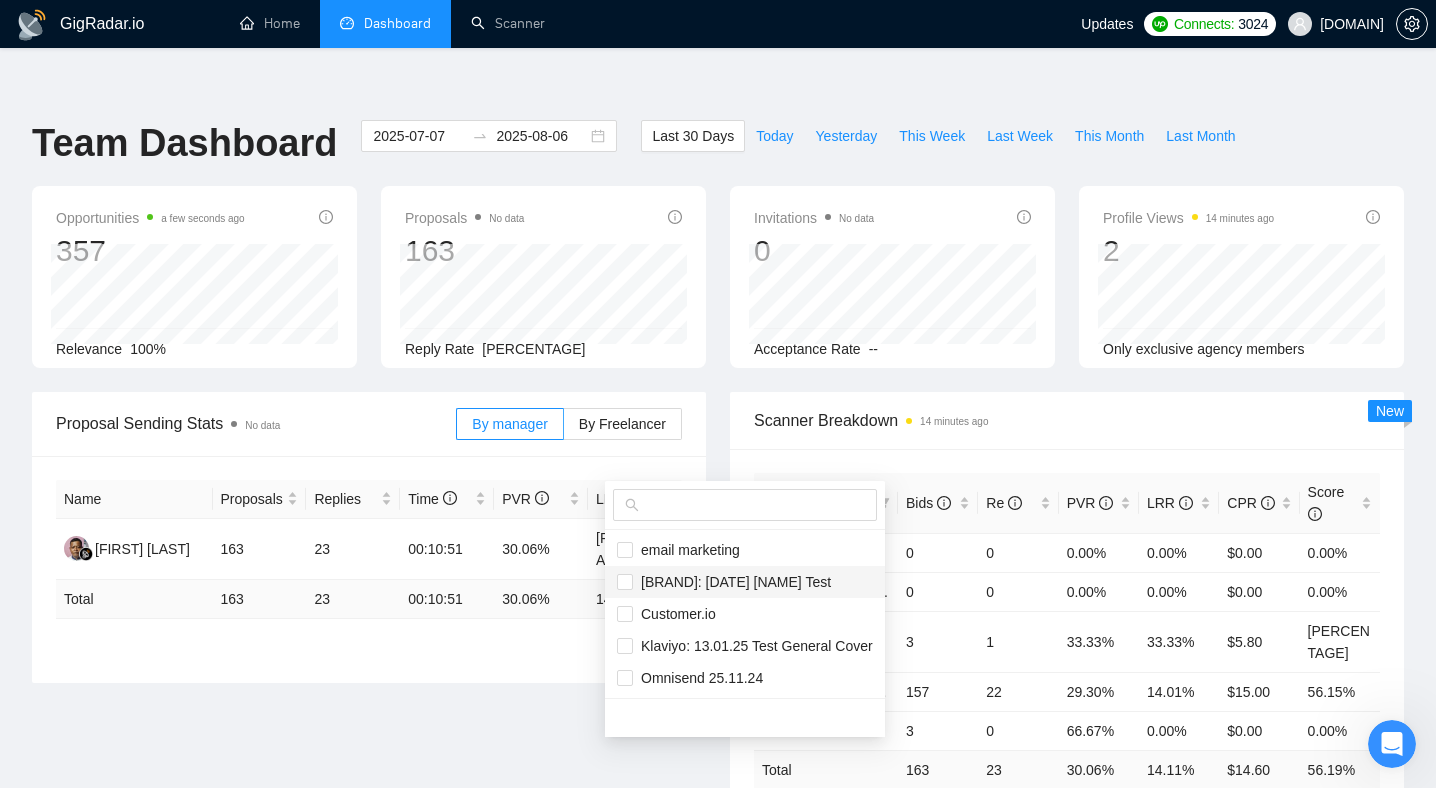 click on "[BRAND]: [DATE] [NAME] Test" at bounding box center [732, 582] 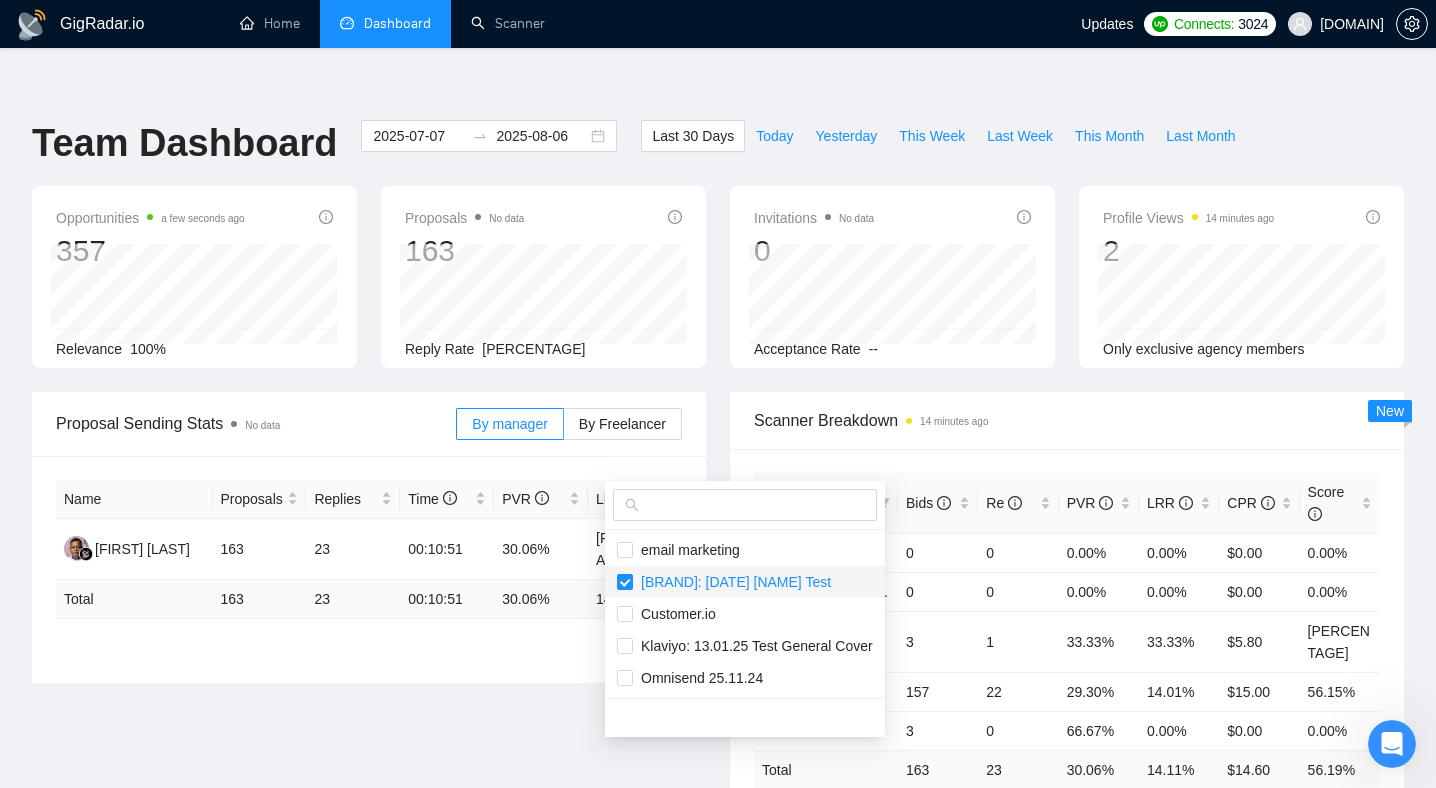 click on "[BRAND]: [DATE] [NAME] Test" at bounding box center [732, 582] 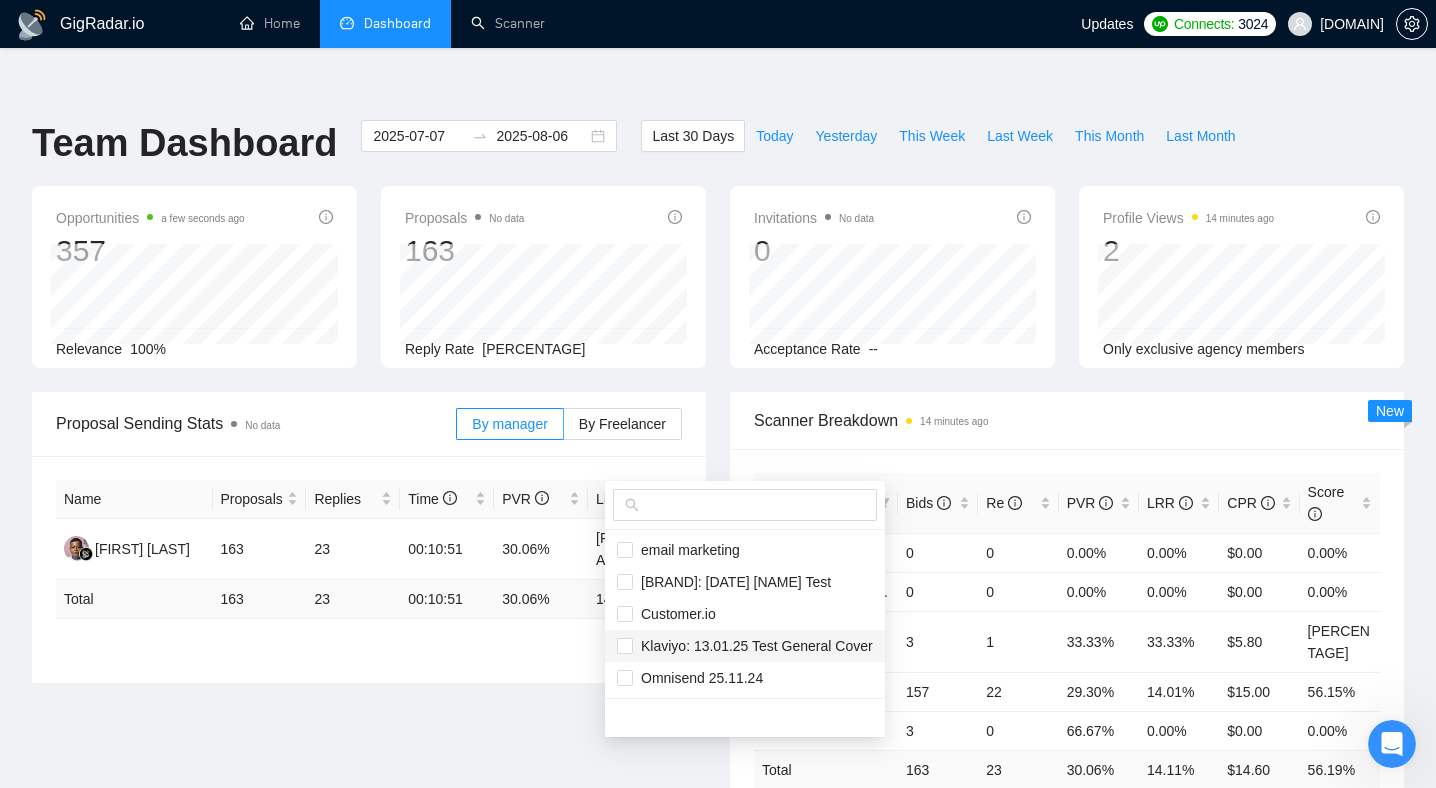 click on "Klaviyo: 13.01.25 Test General Cover" at bounding box center [753, 646] 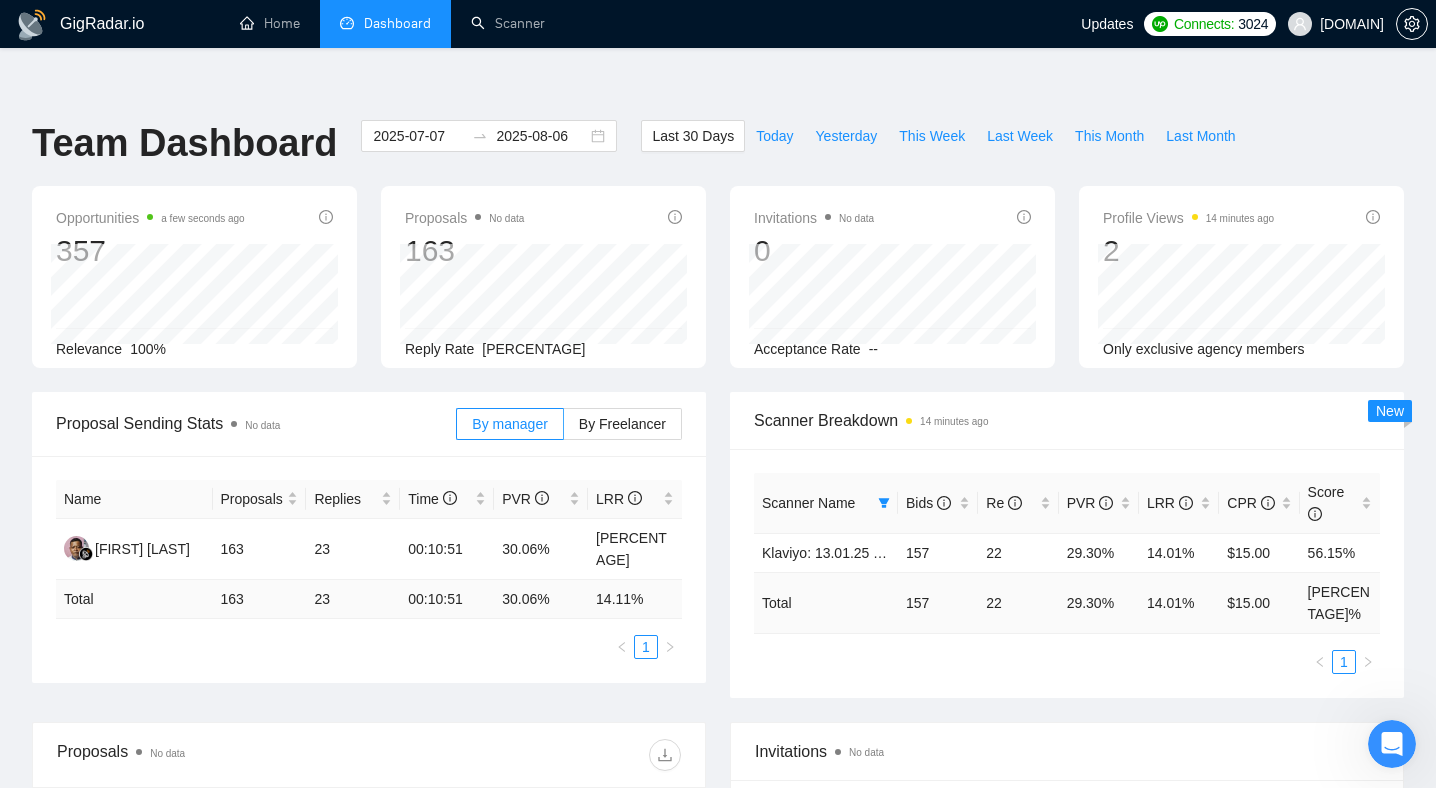 click on "[DURATION] ago" at bounding box center (1067, 420) 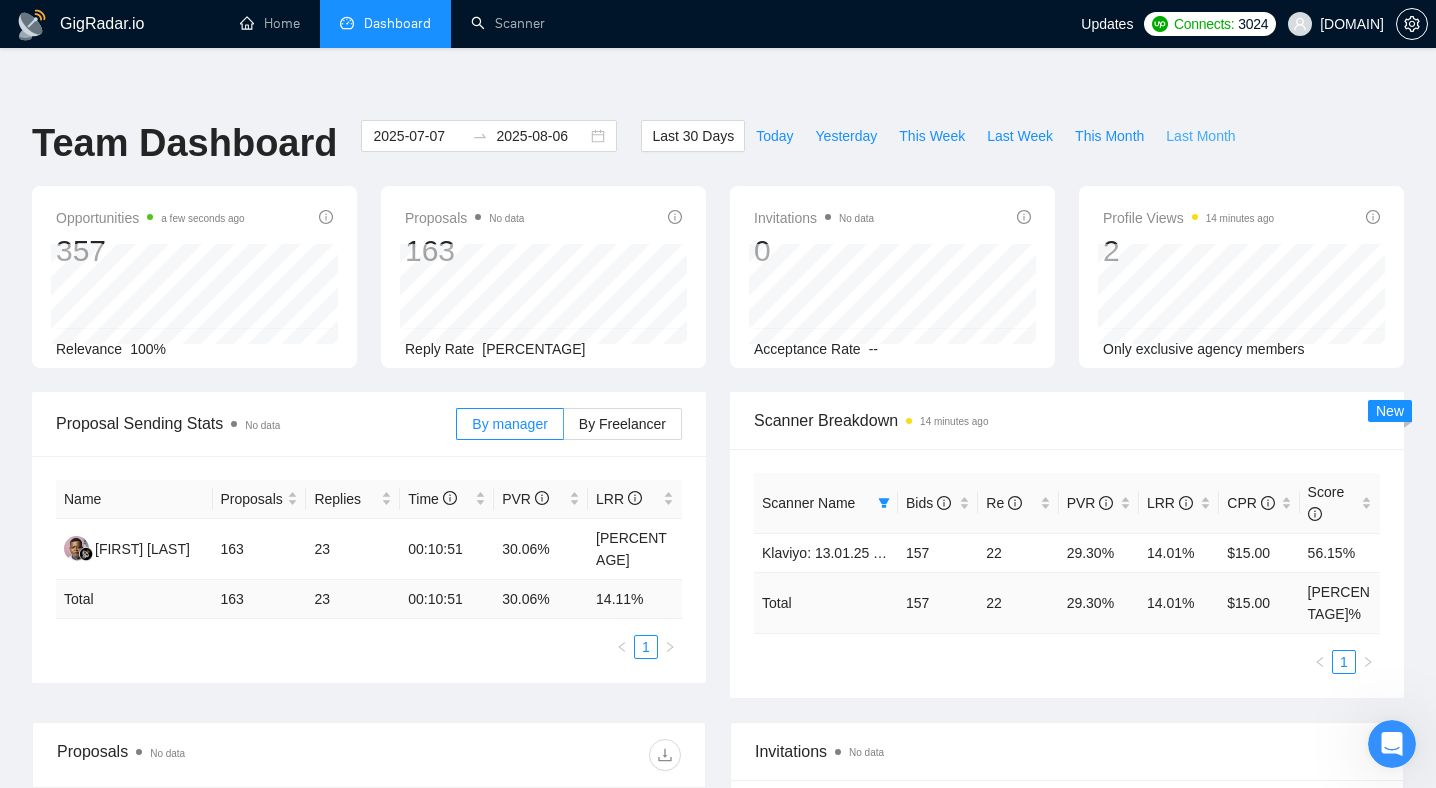 click on "Last Month" at bounding box center (1200, 136) 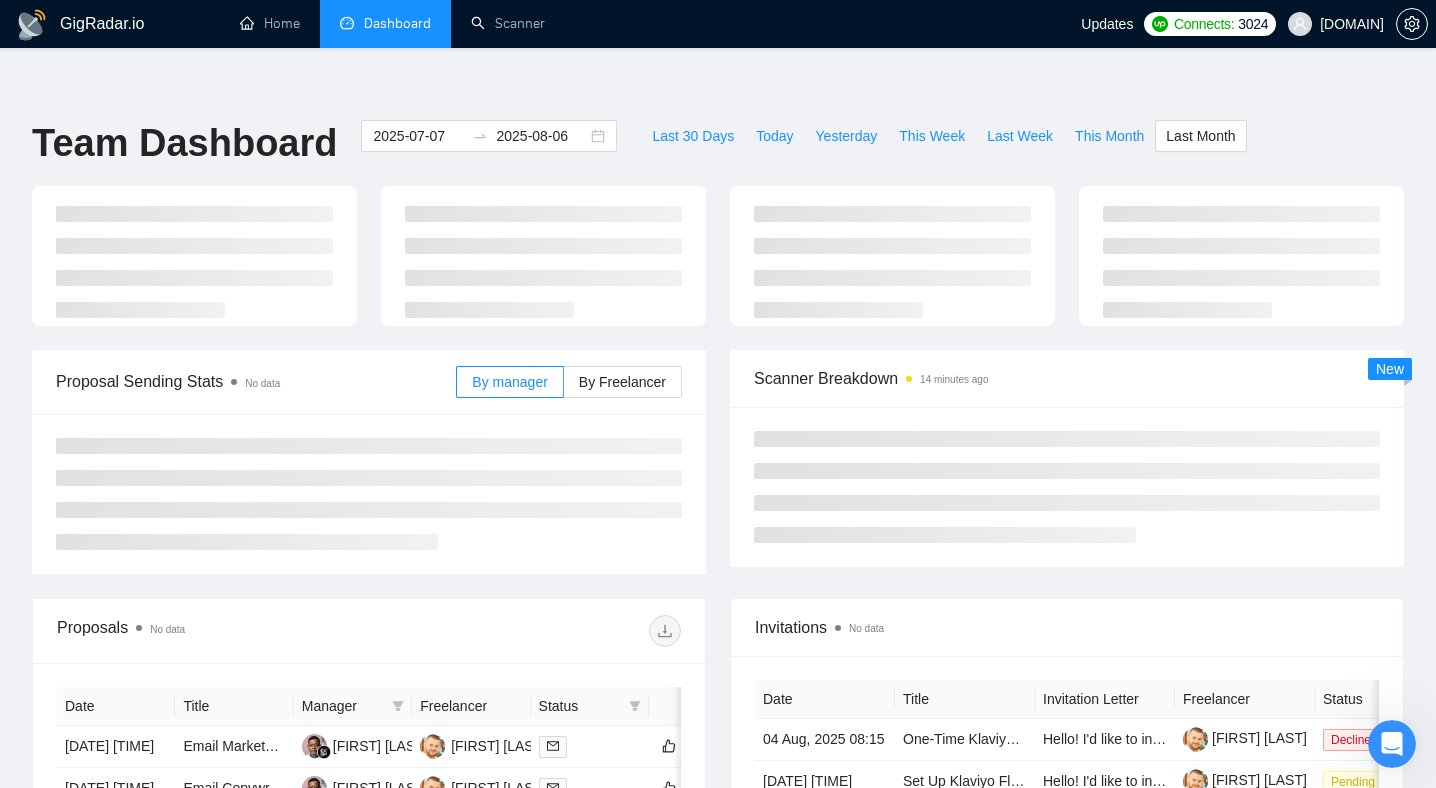 type on "2025-07-01" 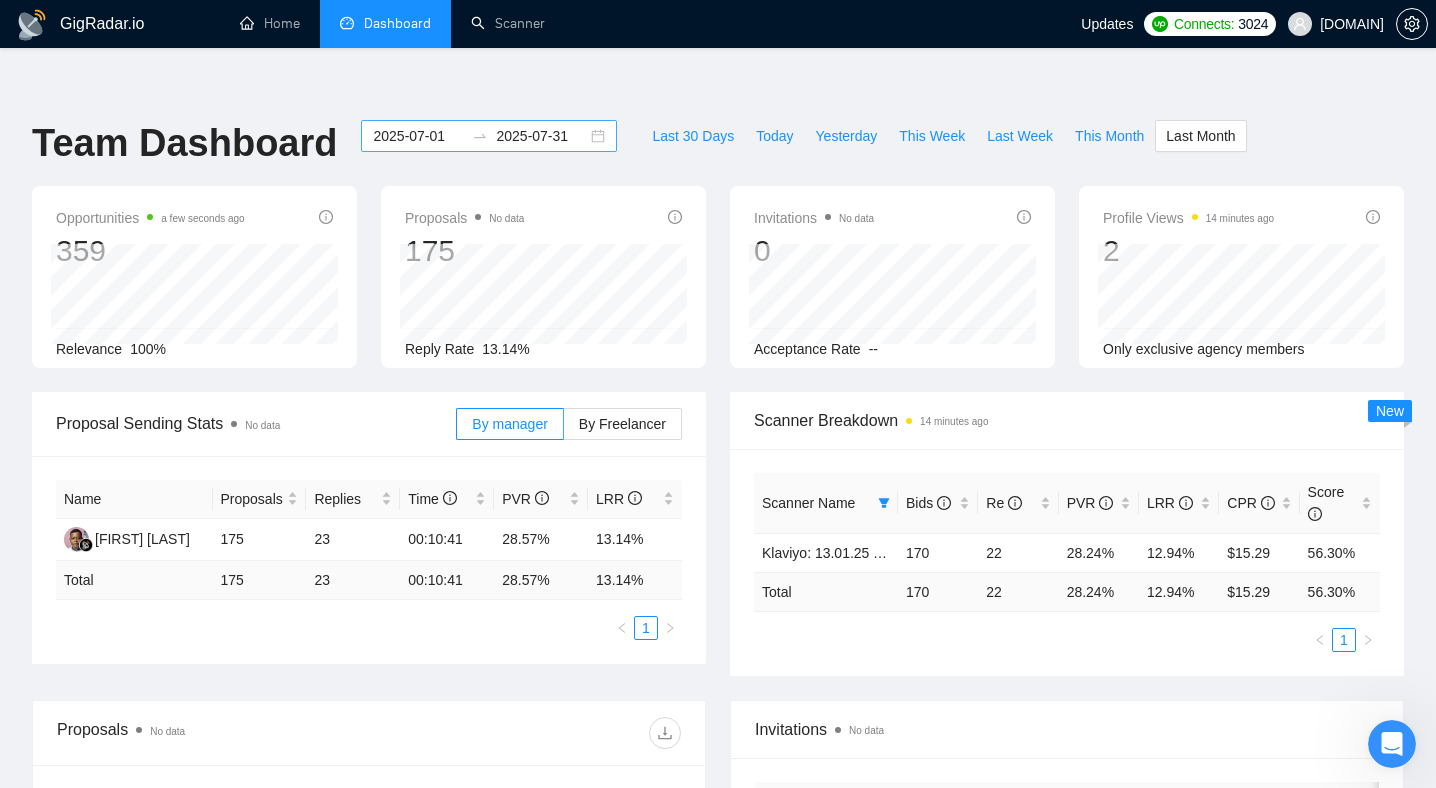 click on "2025-07-01" at bounding box center [418, 136] 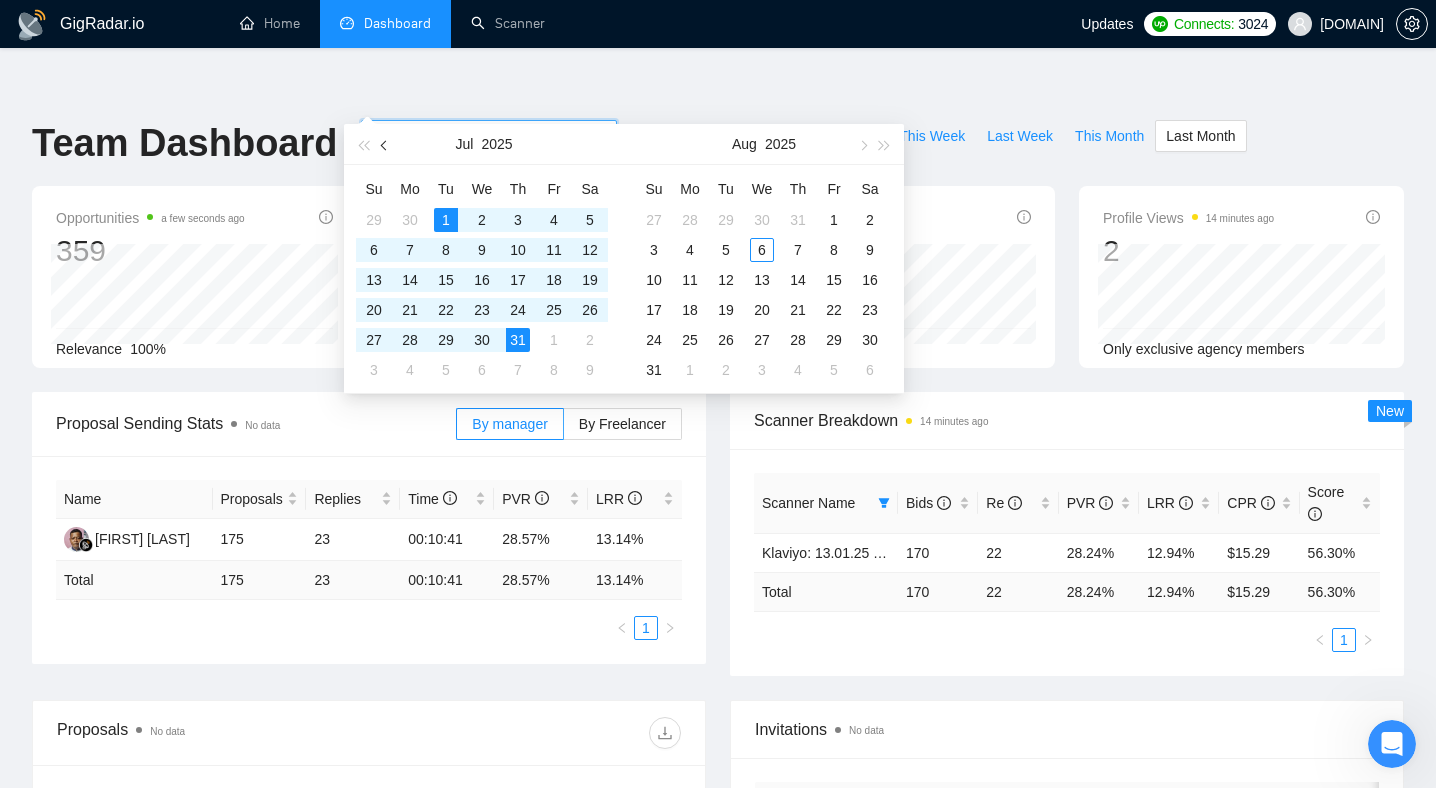 click at bounding box center [386, 145] 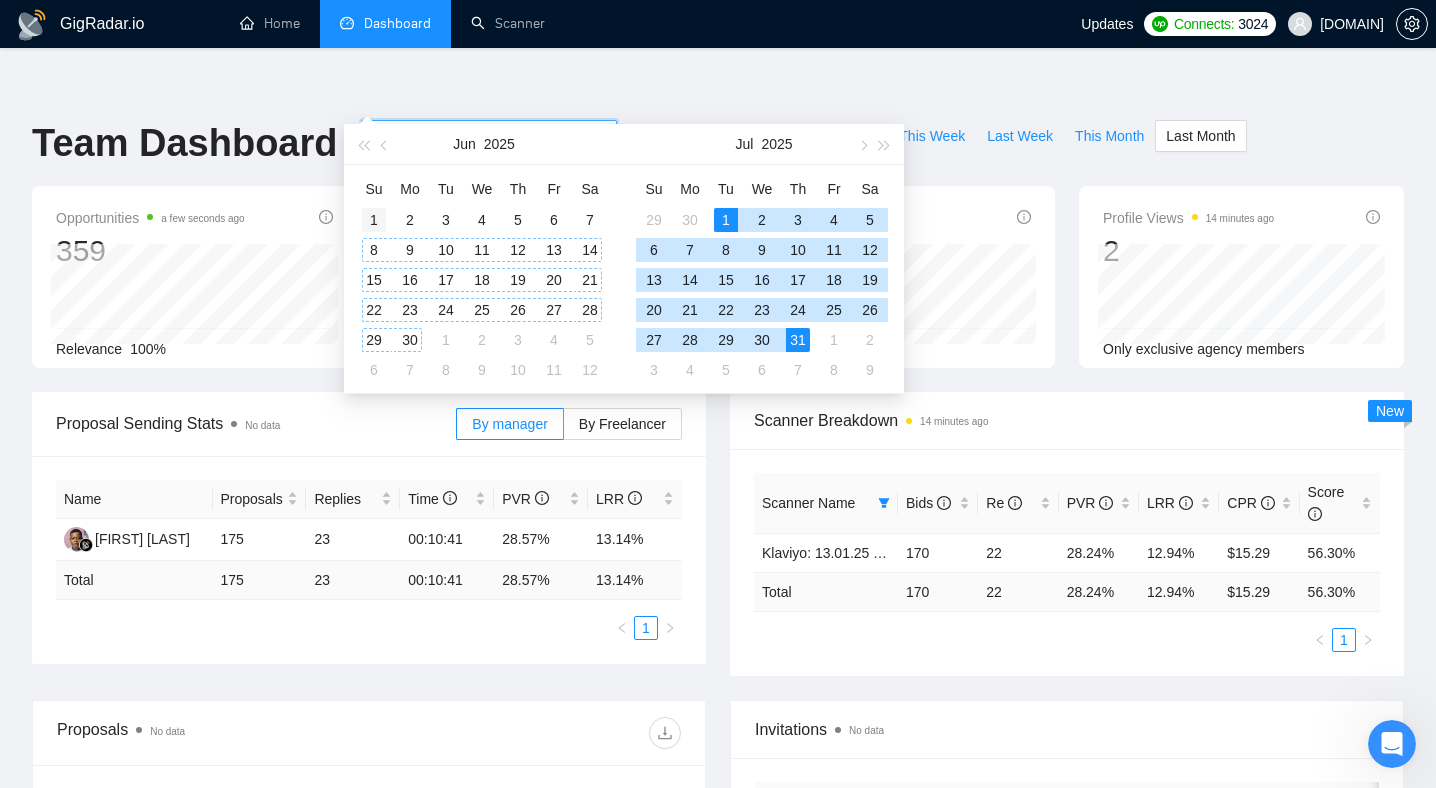 type on "2025-06-01" 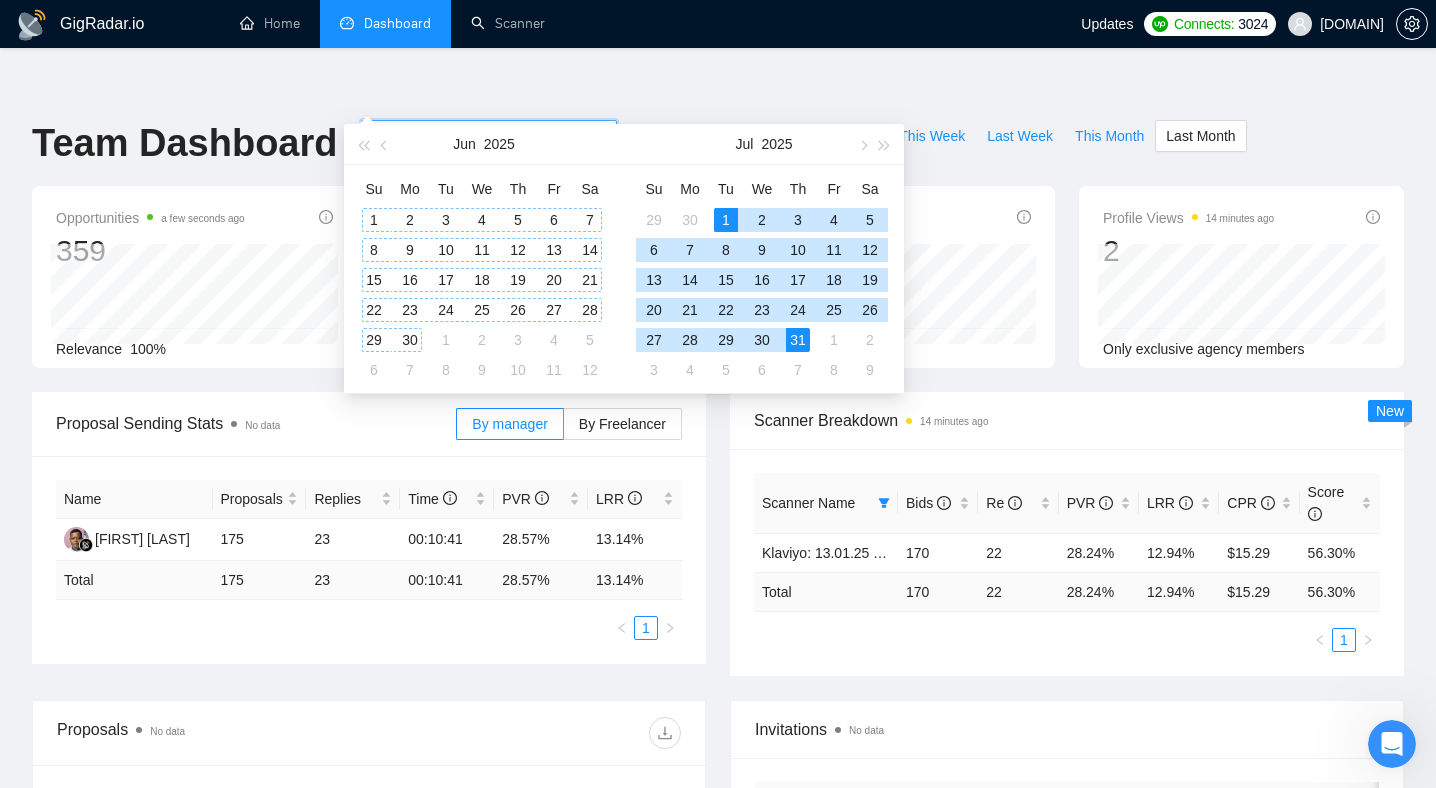 click on "1" at bounding box center [374, 220] 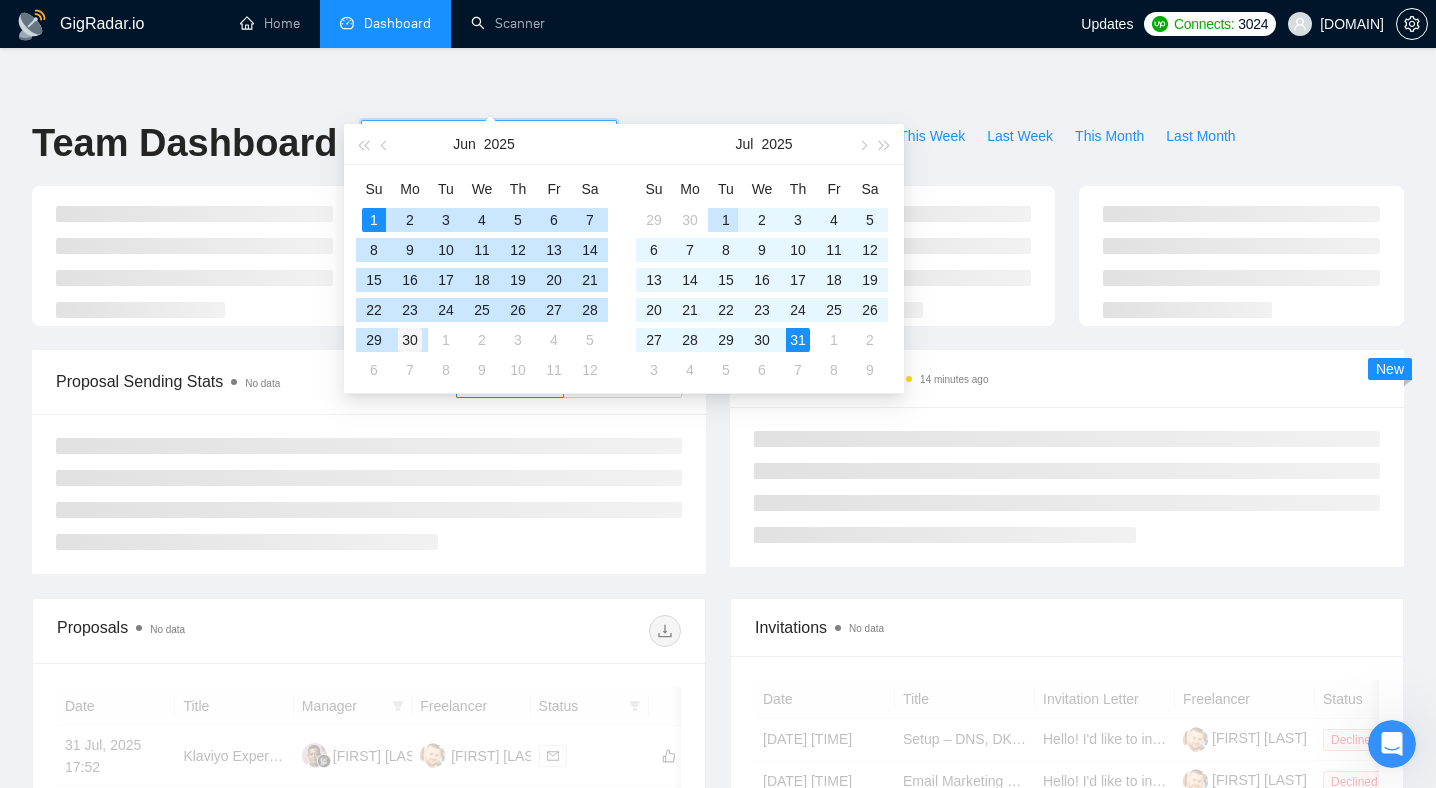 type on "2025-06-30" 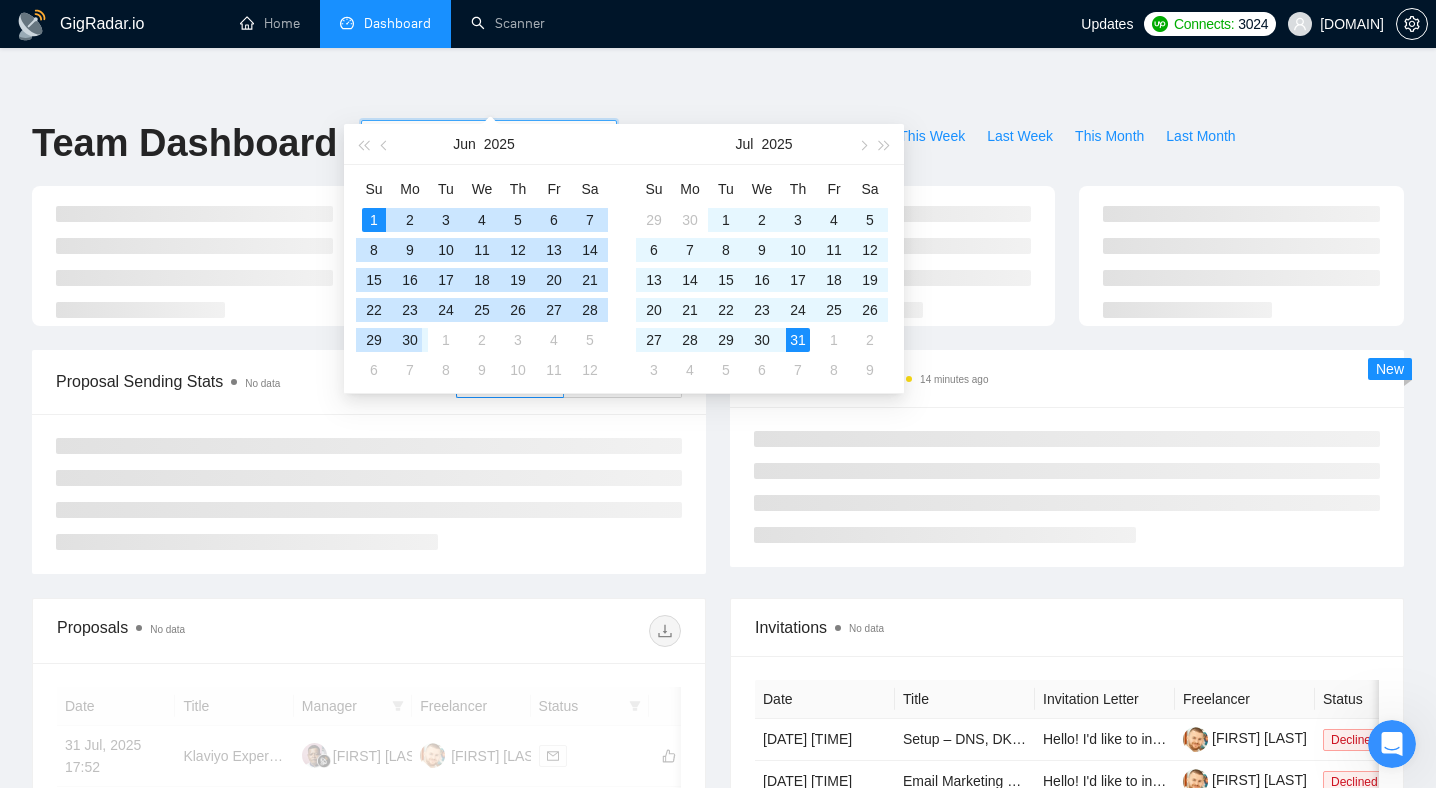 click on "30" at bounding box center [410, 340] 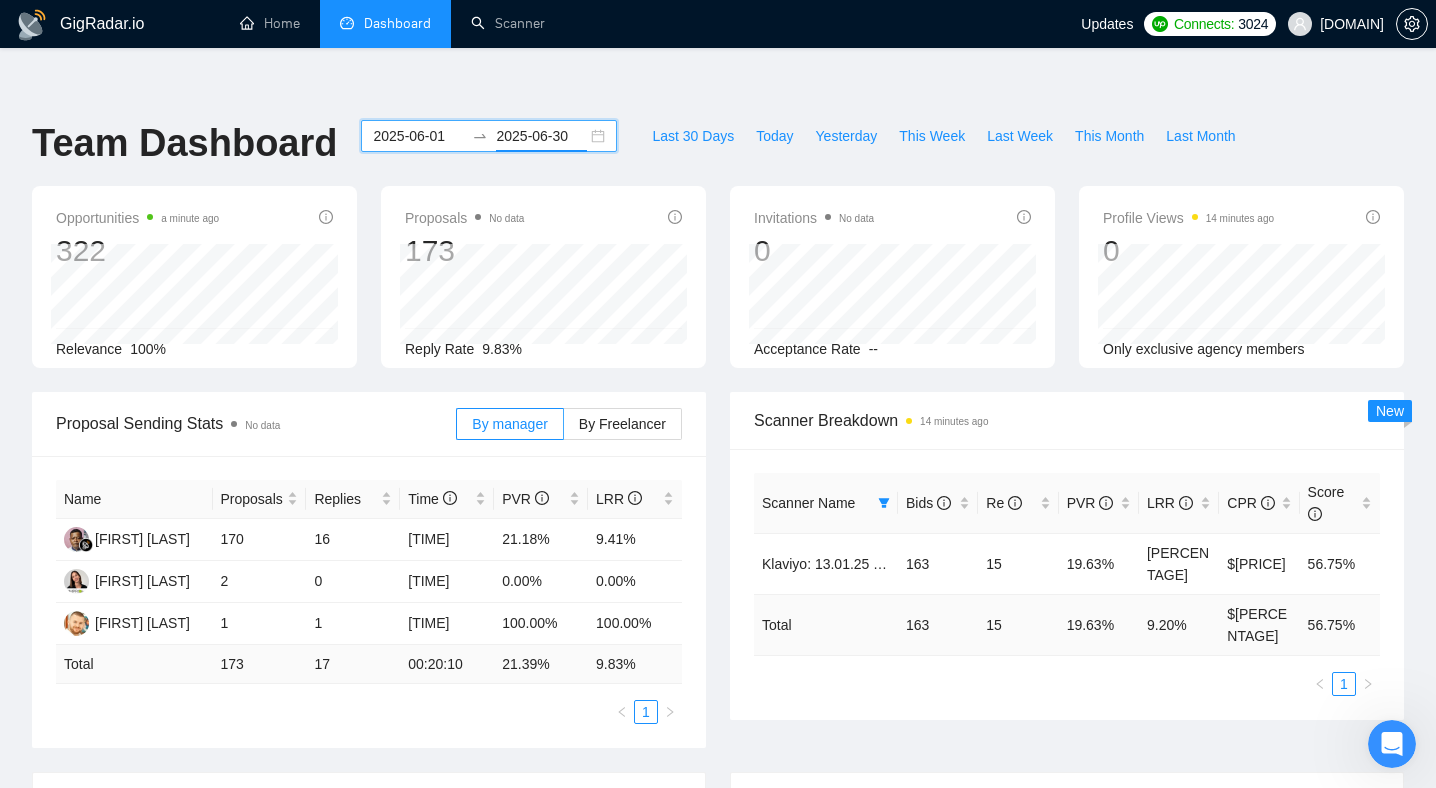 click on "2025-06-01" at bounding box center [418, 136] 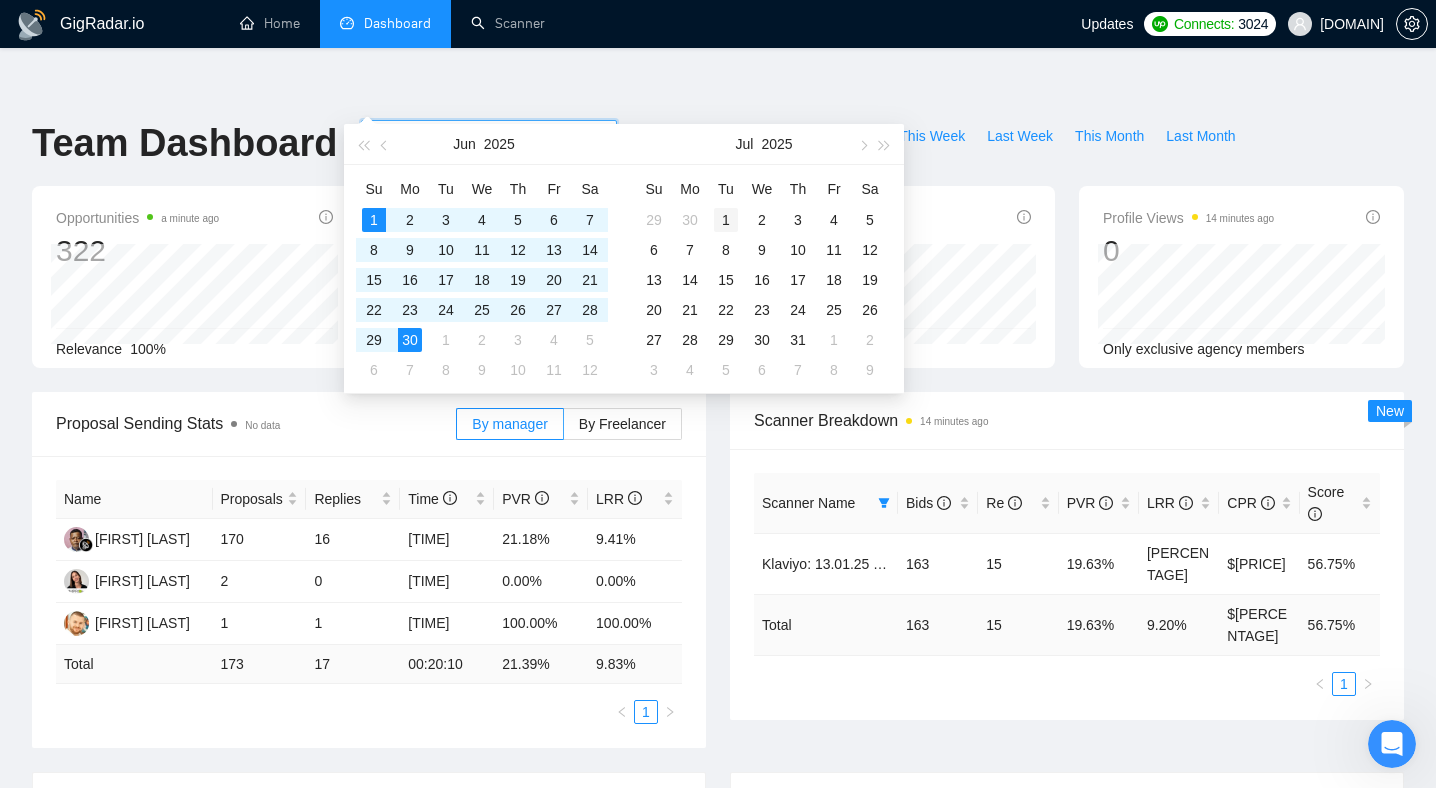 type on "2025-07-01" 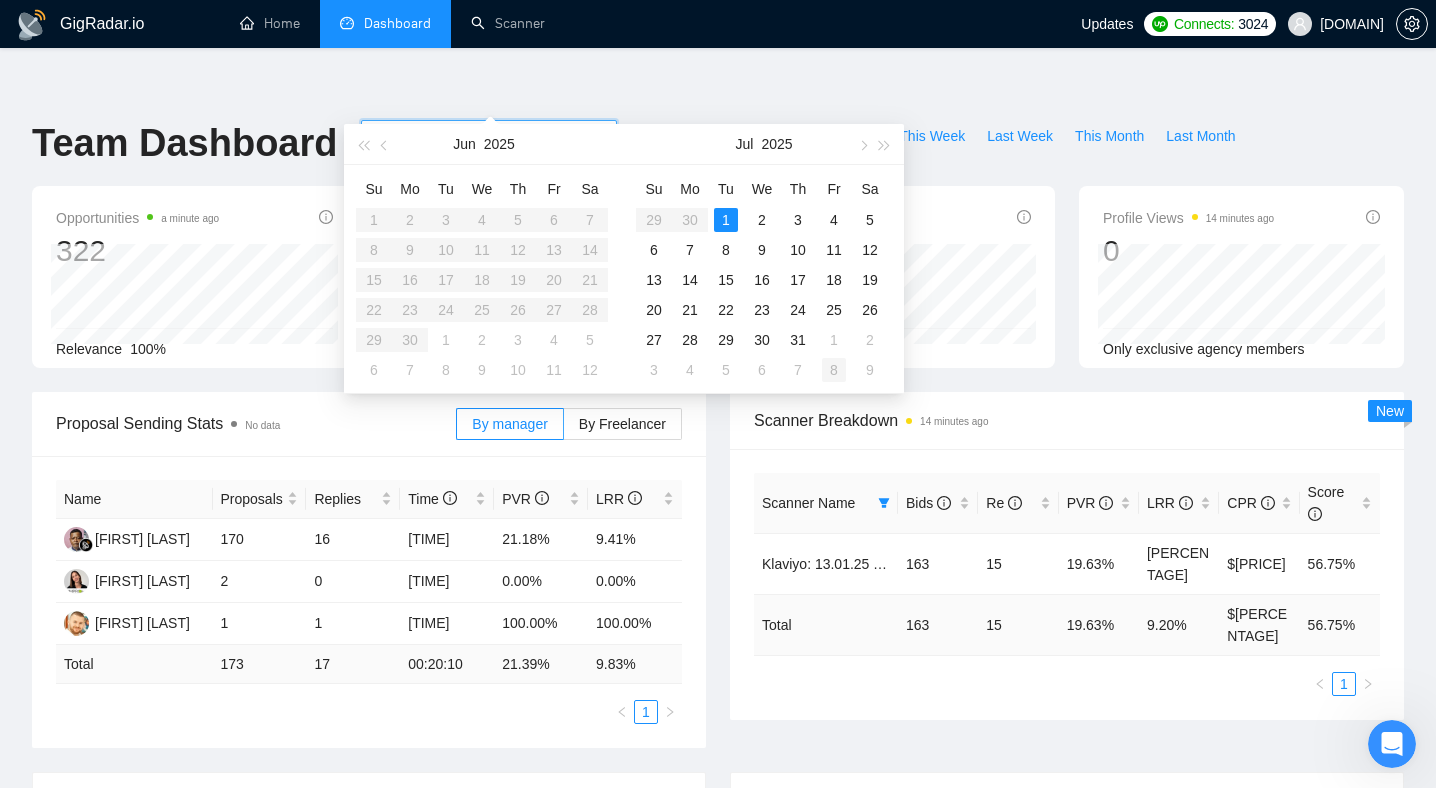 type on "2025-08-08" 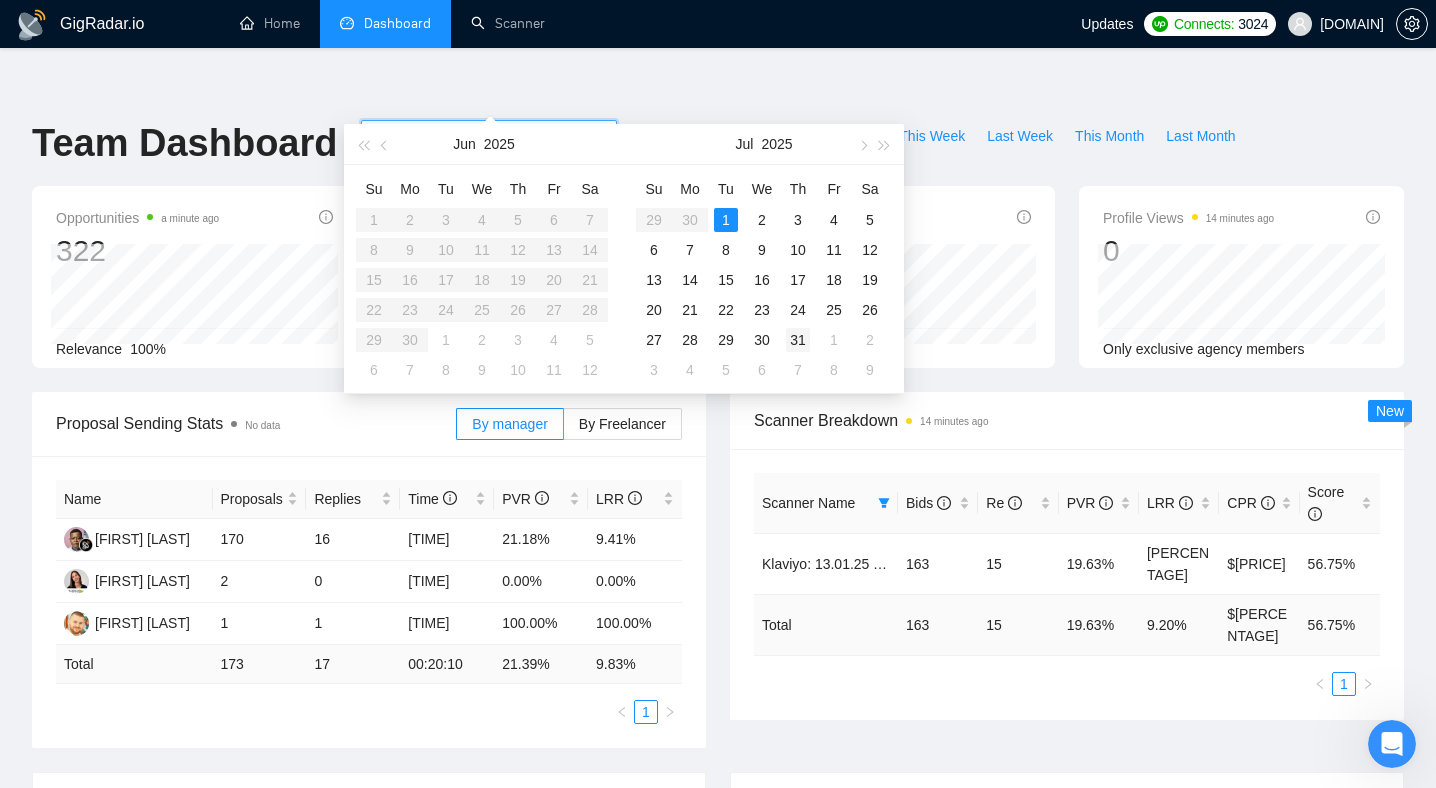 type on "2025-07-31" 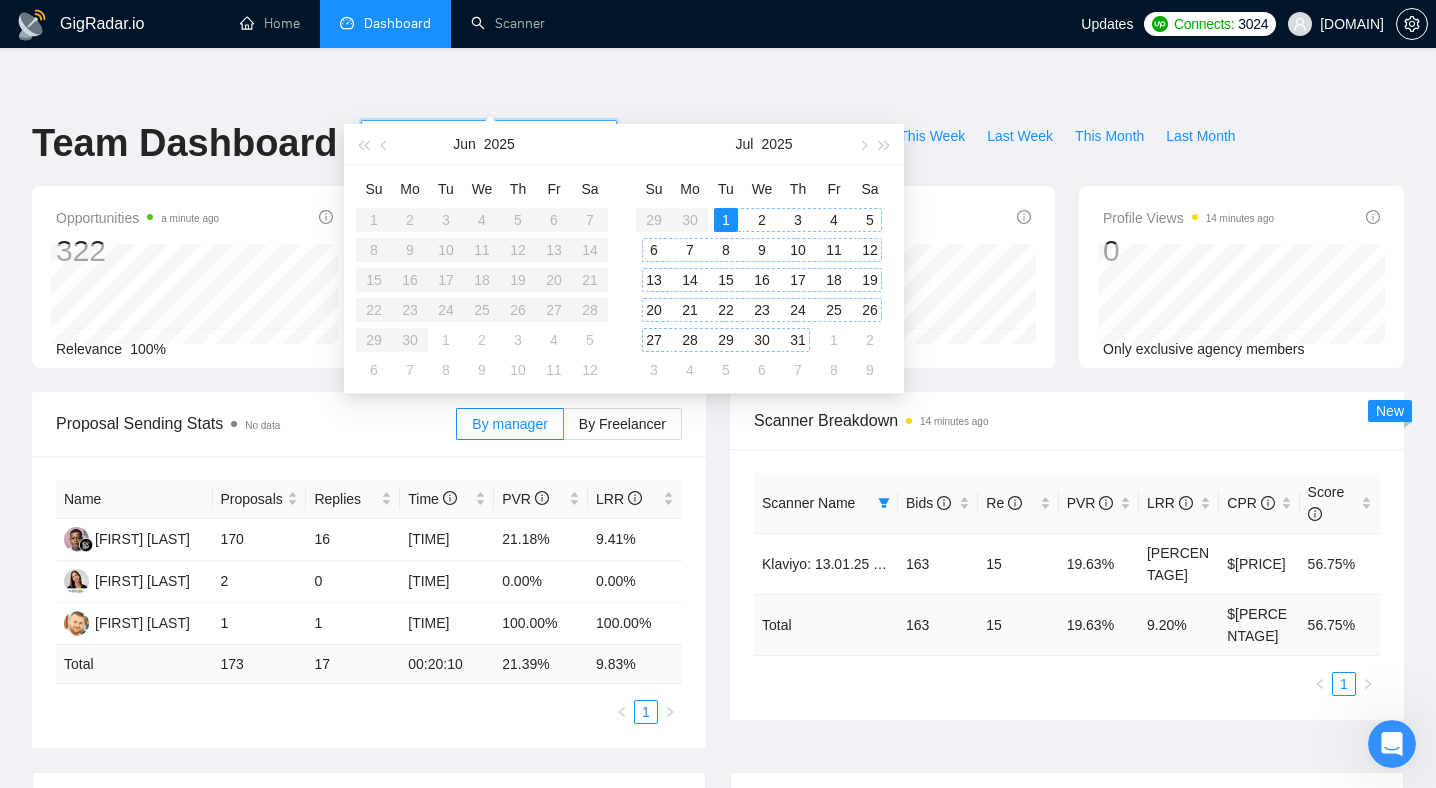 click on "31" at bounding box center (798, 340) 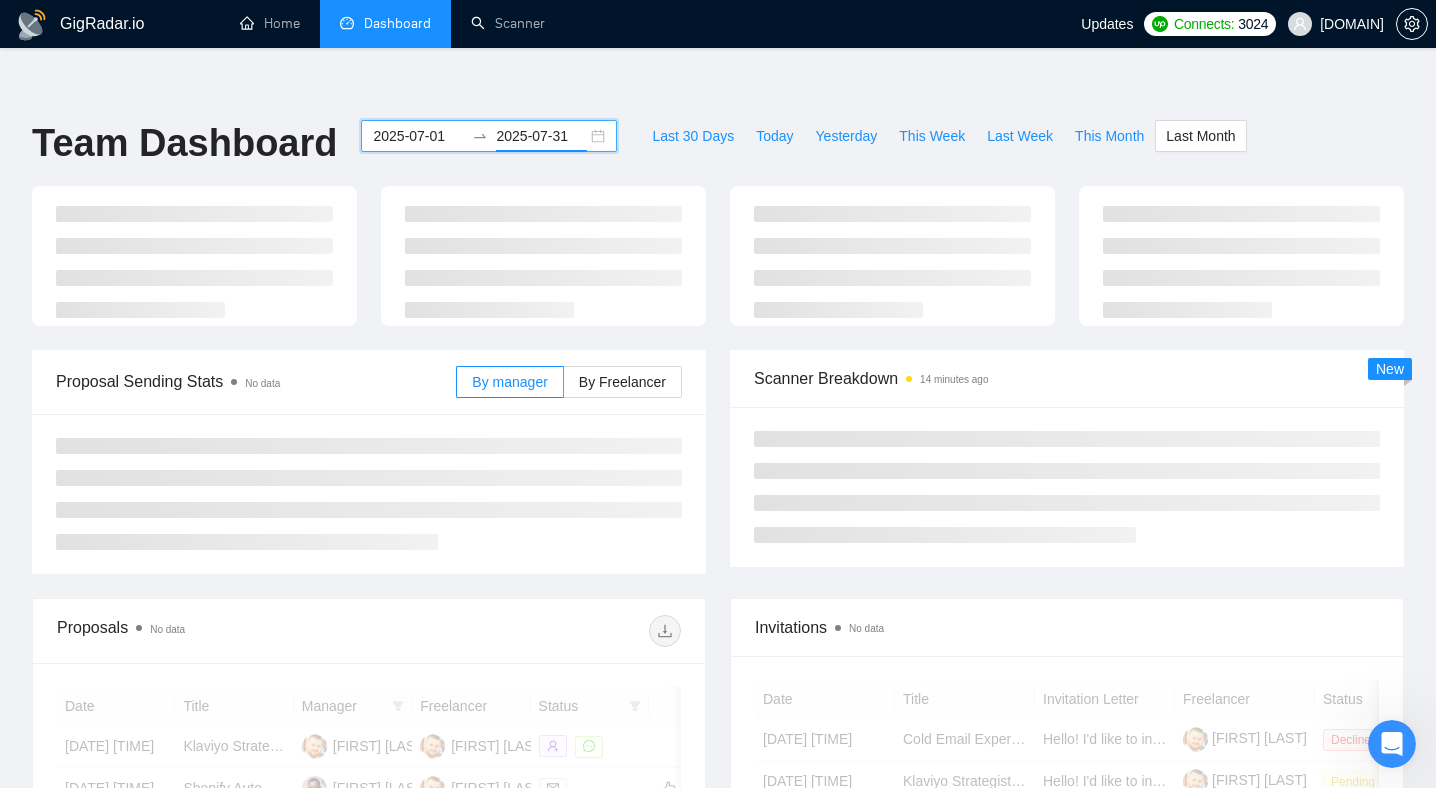 click on "Team Dashboard [DATE] [DATE] Today Yesterday This Week Last Week This Month Last Month" at bounding box center (718, 153) 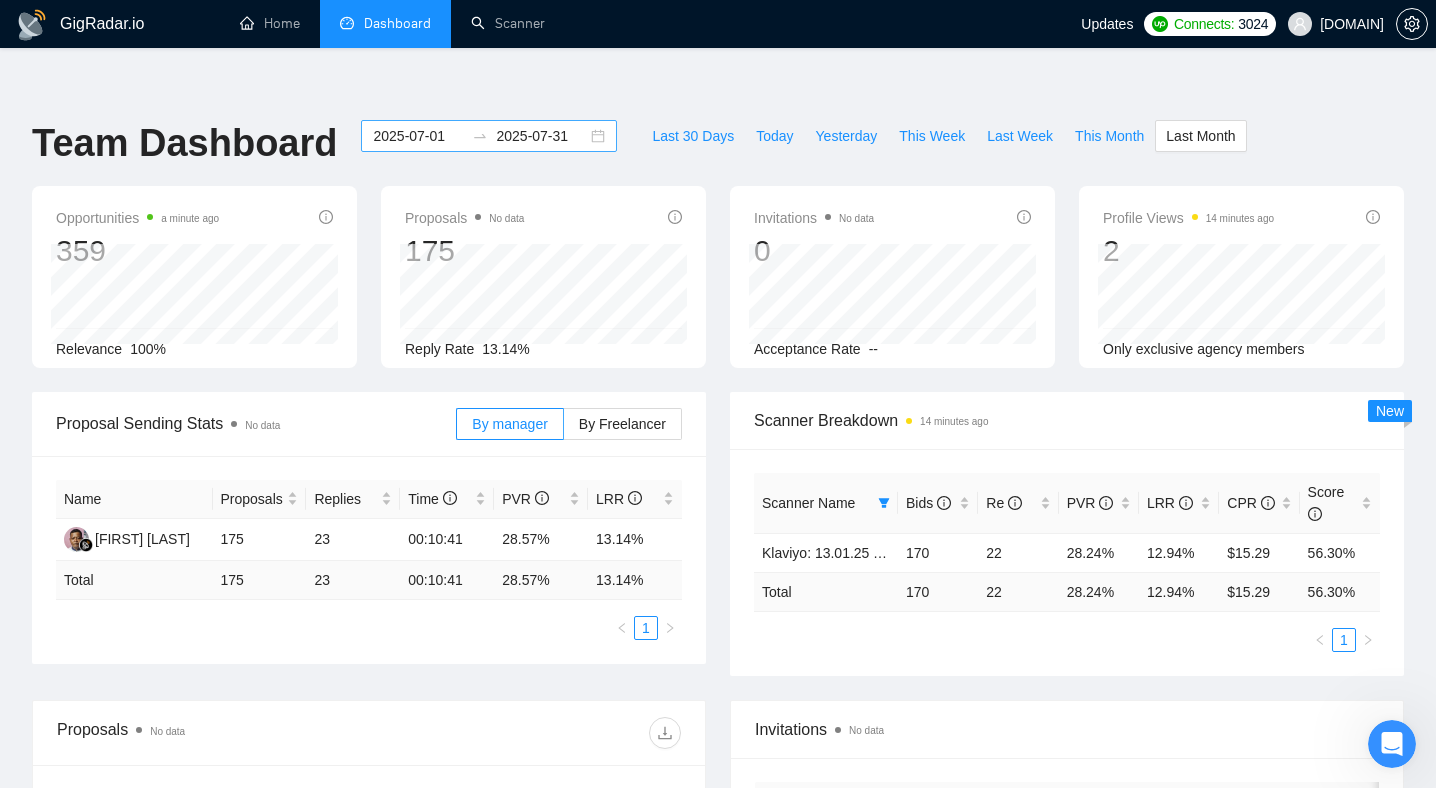 click on "2025-07-01" at bounding box center (418, 136) 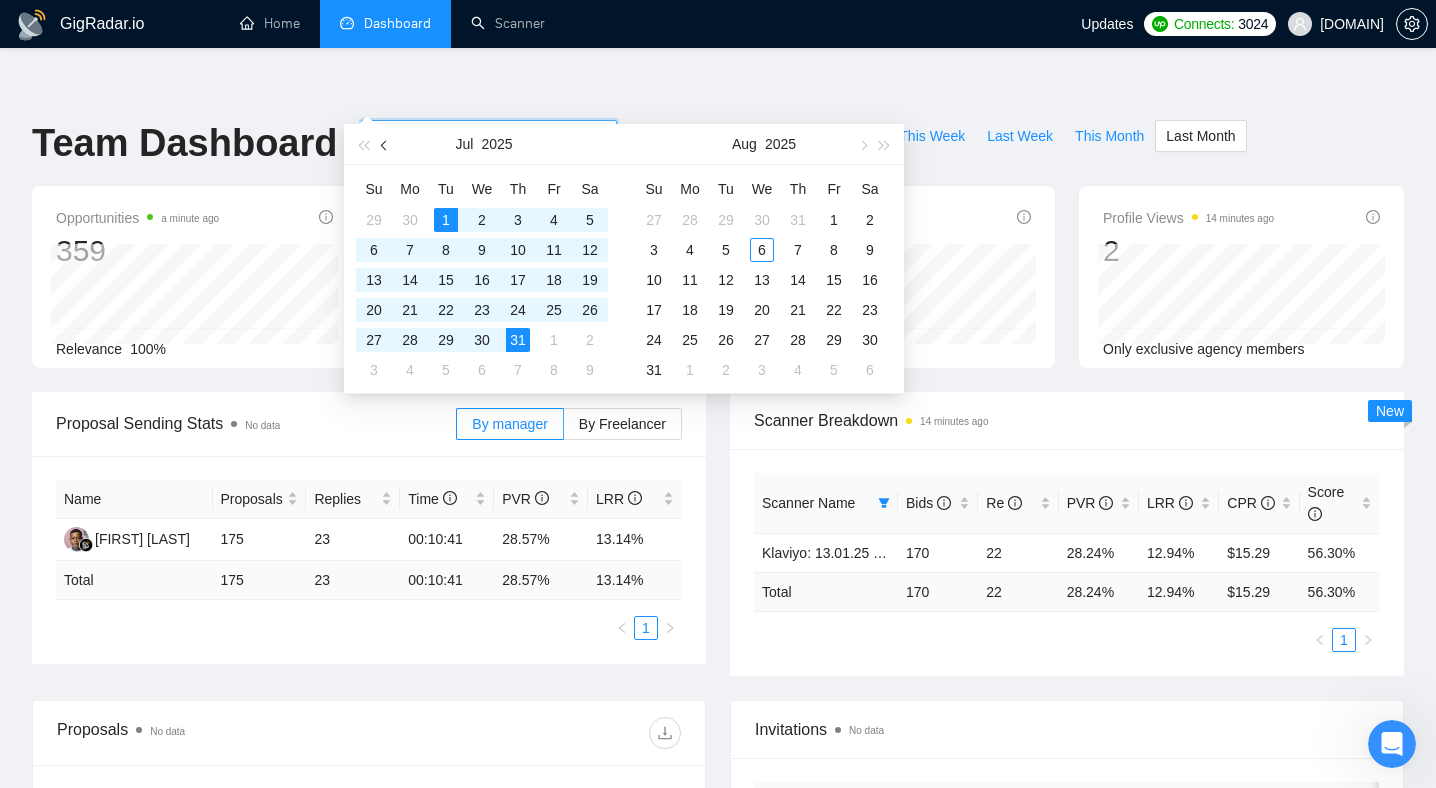 click at bounding box center [385, 144] 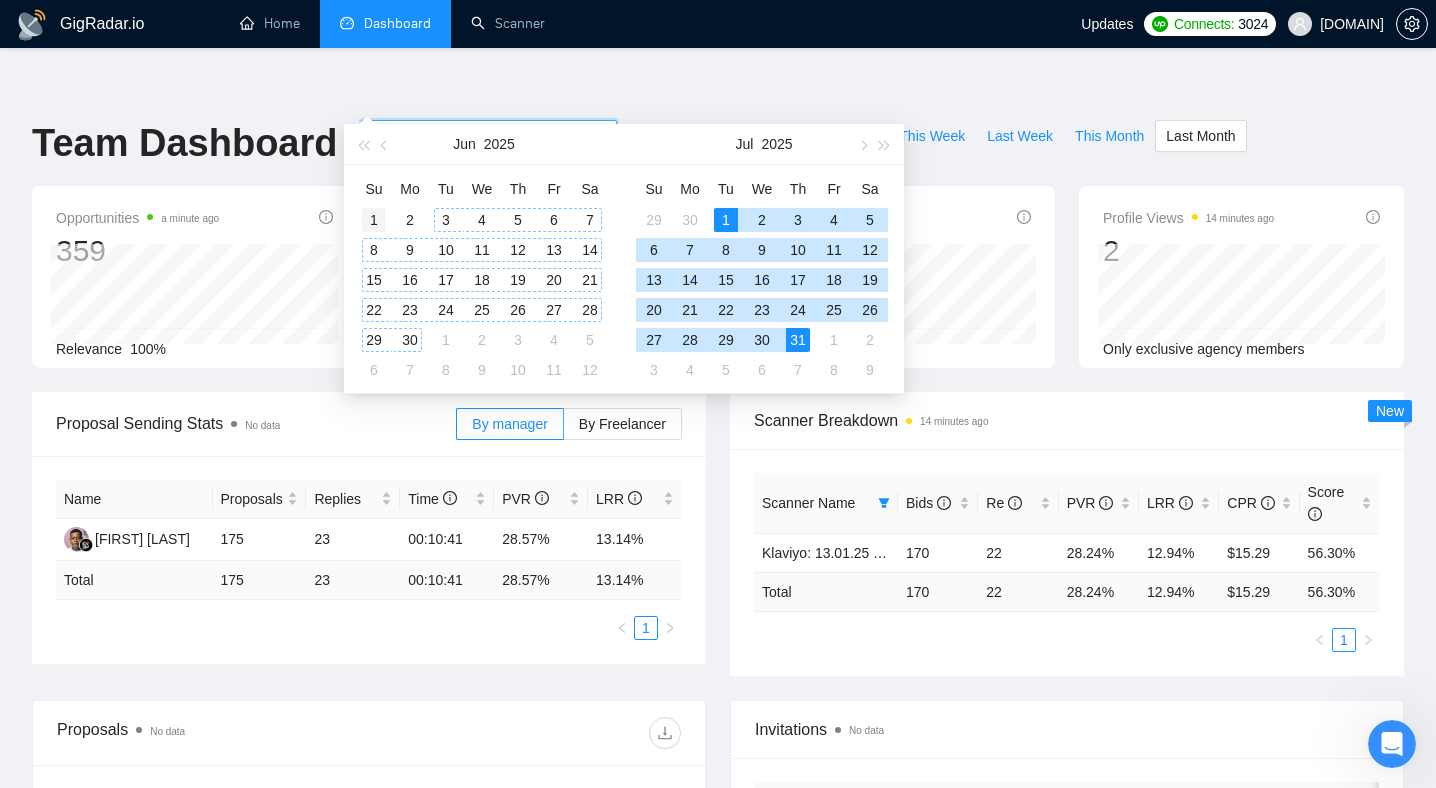 type on "2025-06-01" 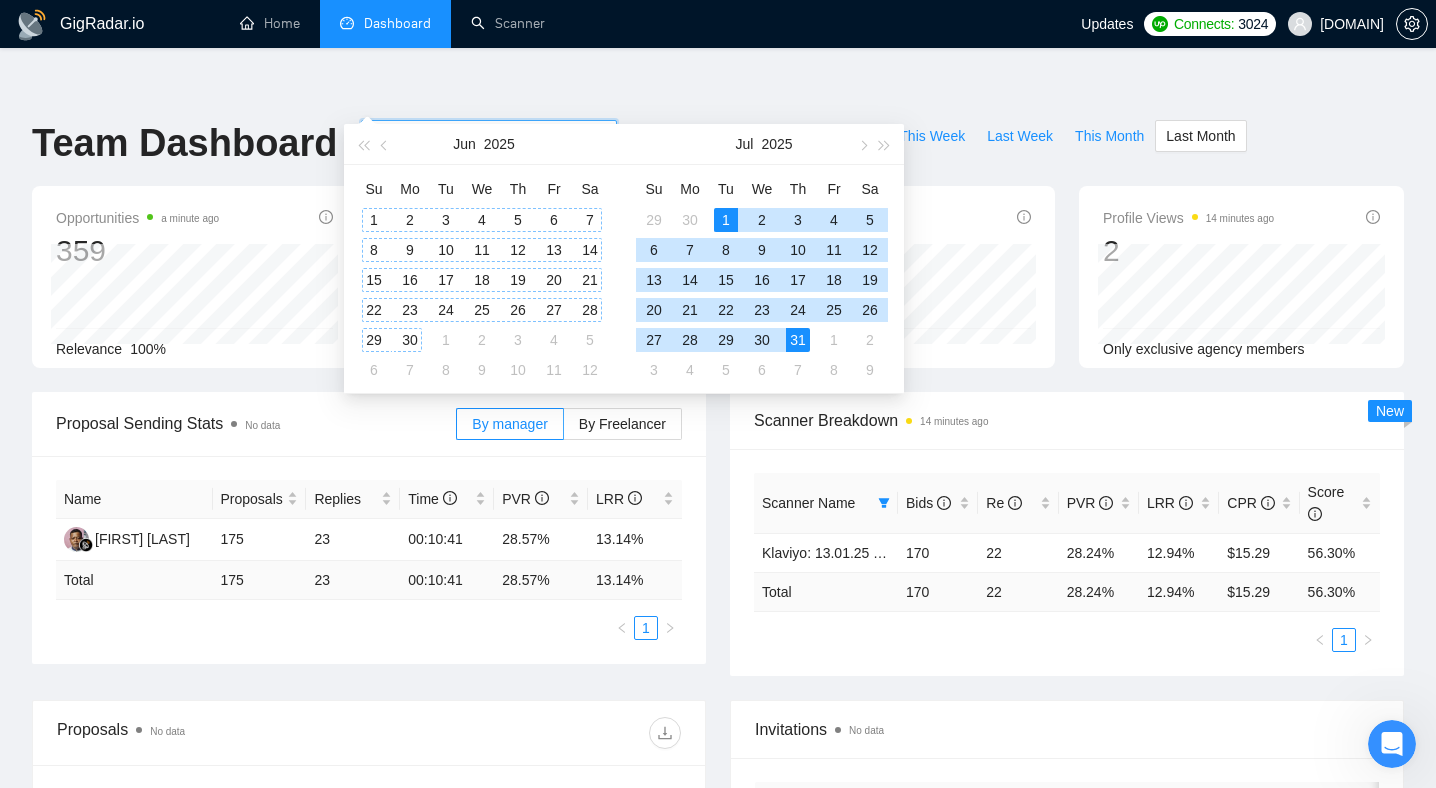 click on "1" at bounding box center [374, 220] 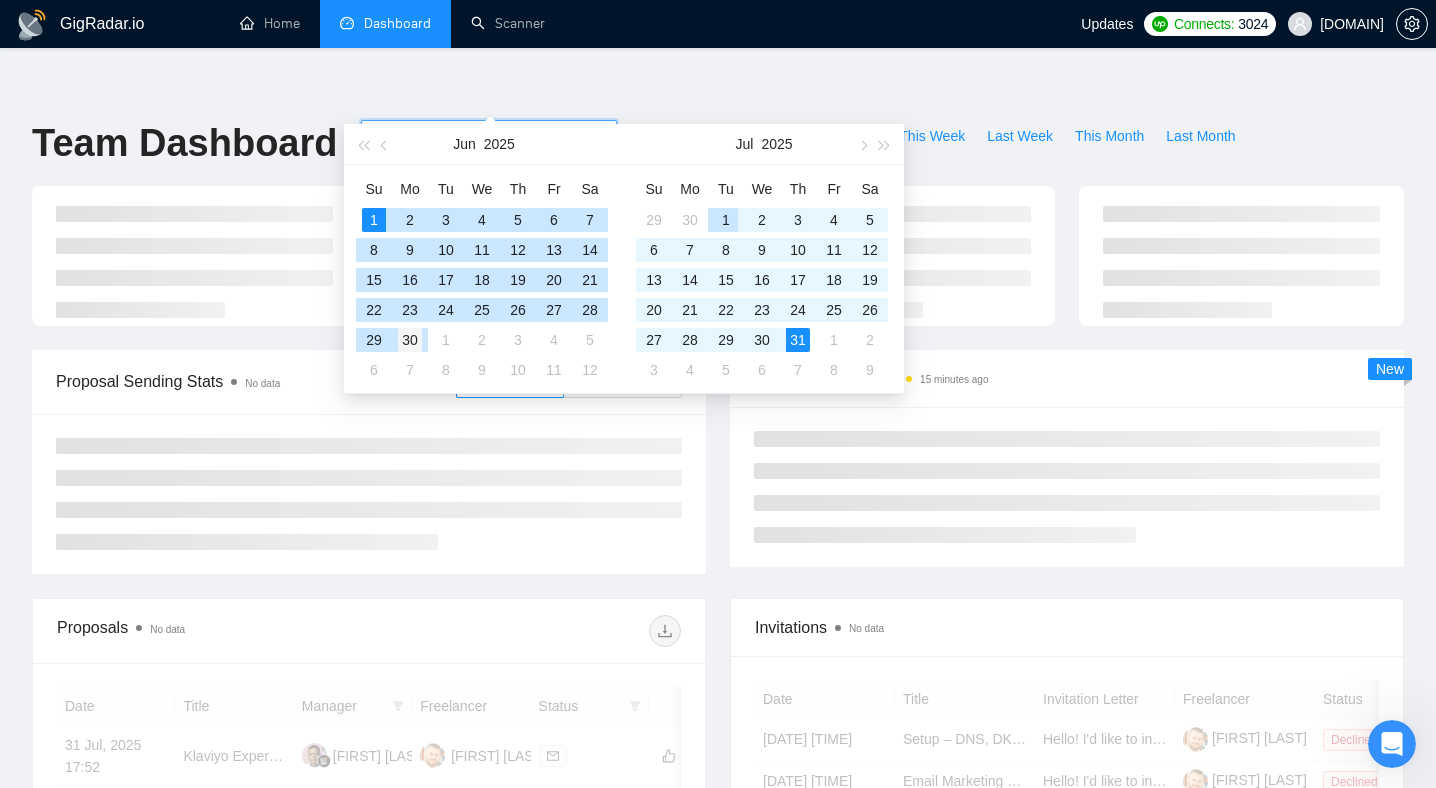 type on "2025-06-30" 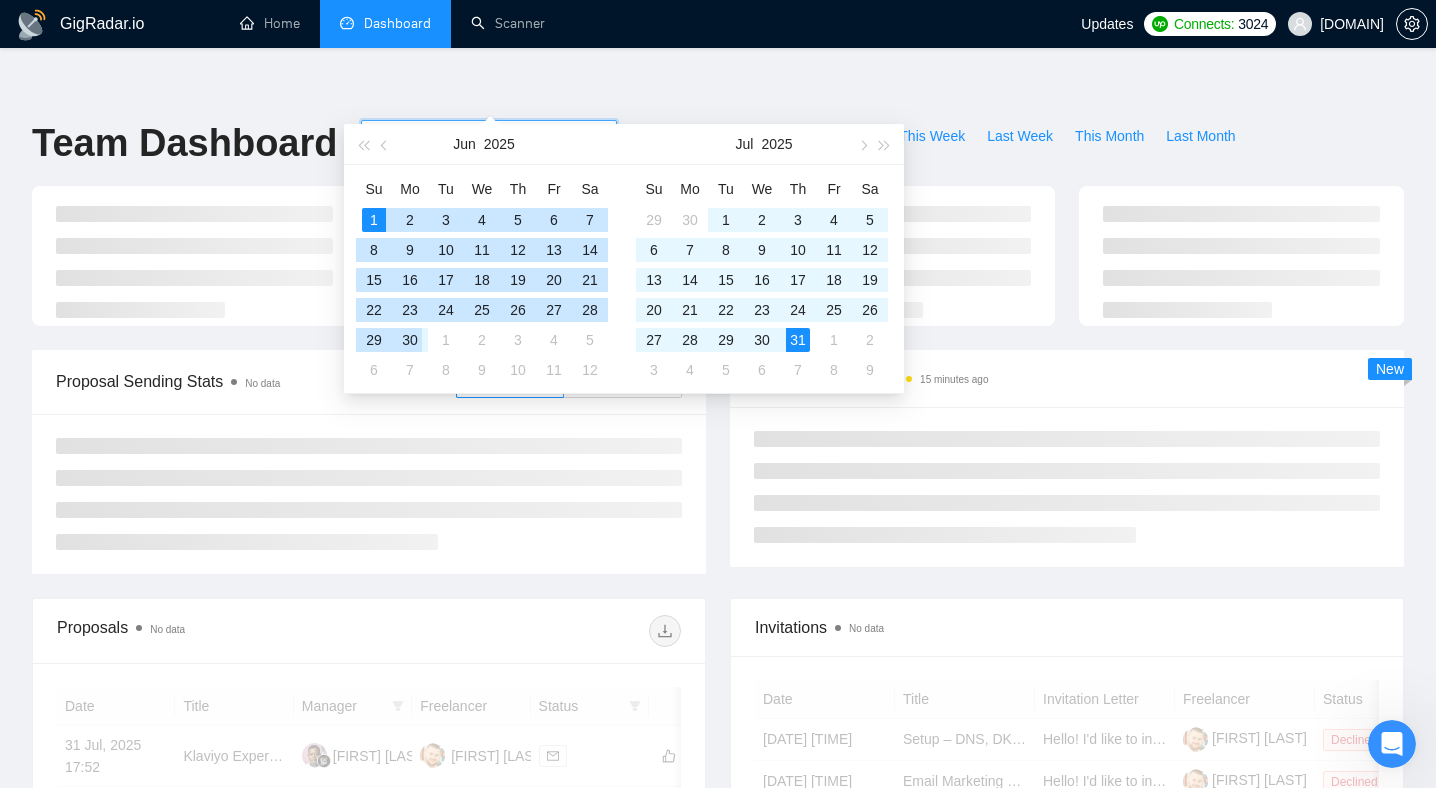 click on "30" at bounding box center (410, 340) 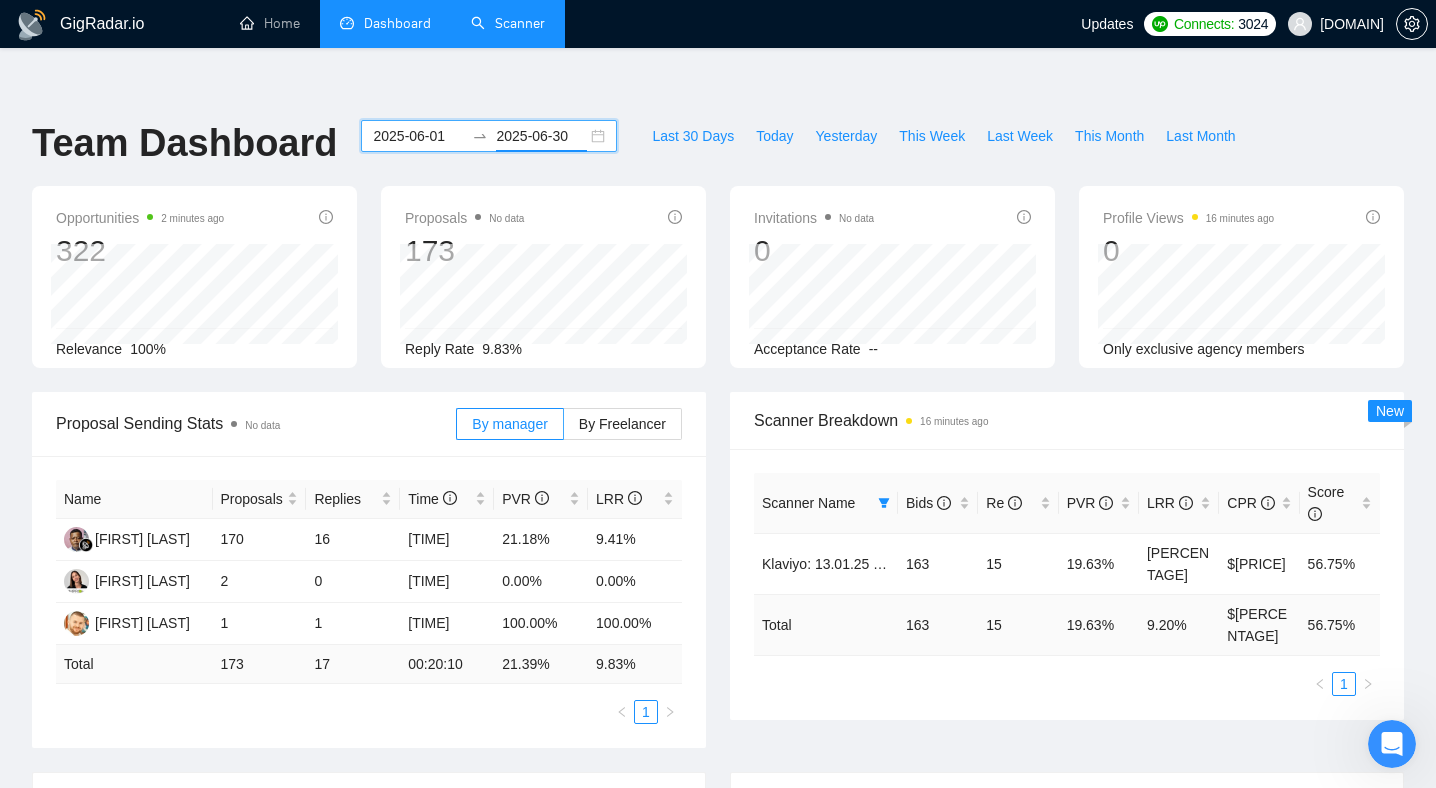 click on "Scanner" at bounding box center (508, 23) 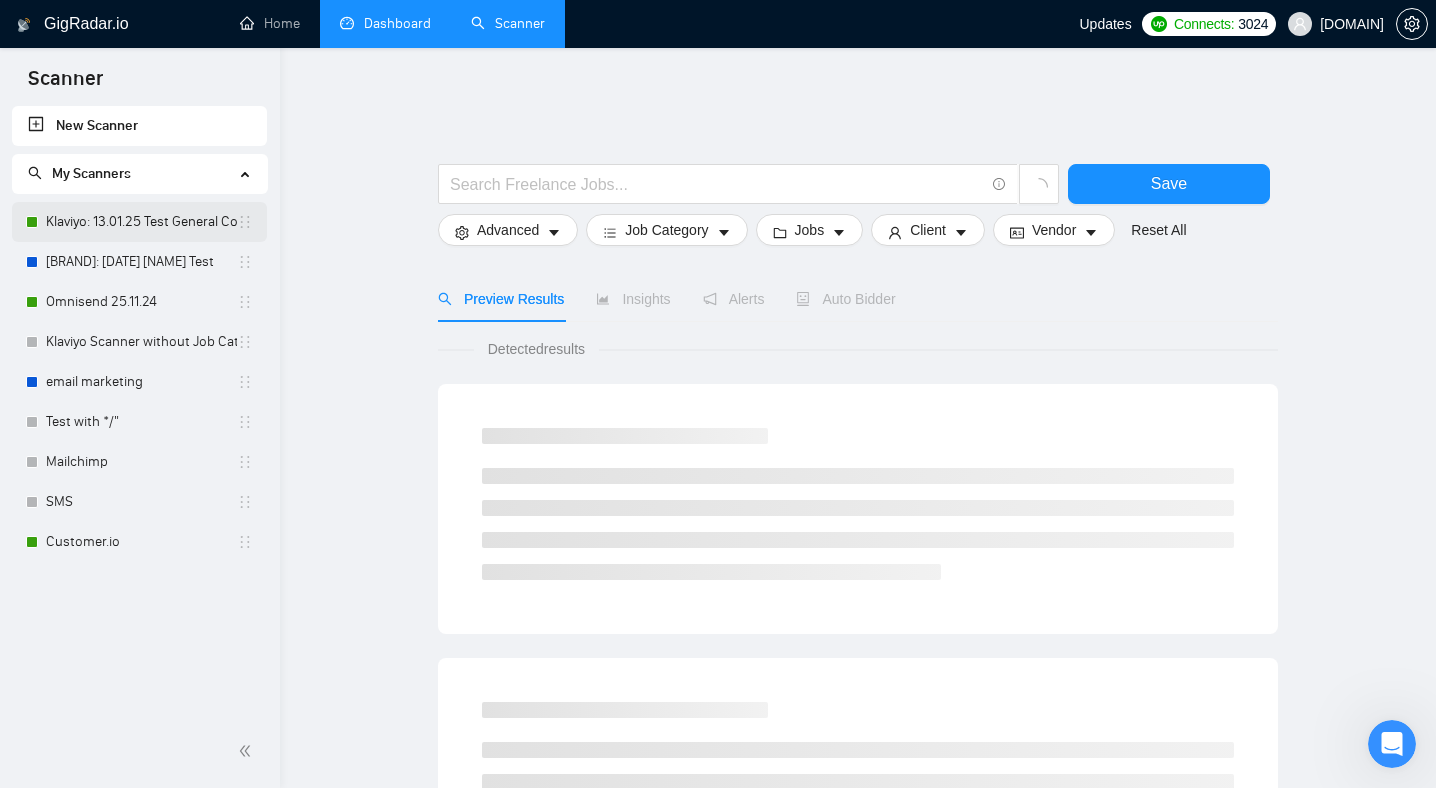 click on "Klaviyo: 13.01.25 Test General Cover" at bounding box center [141, 222] 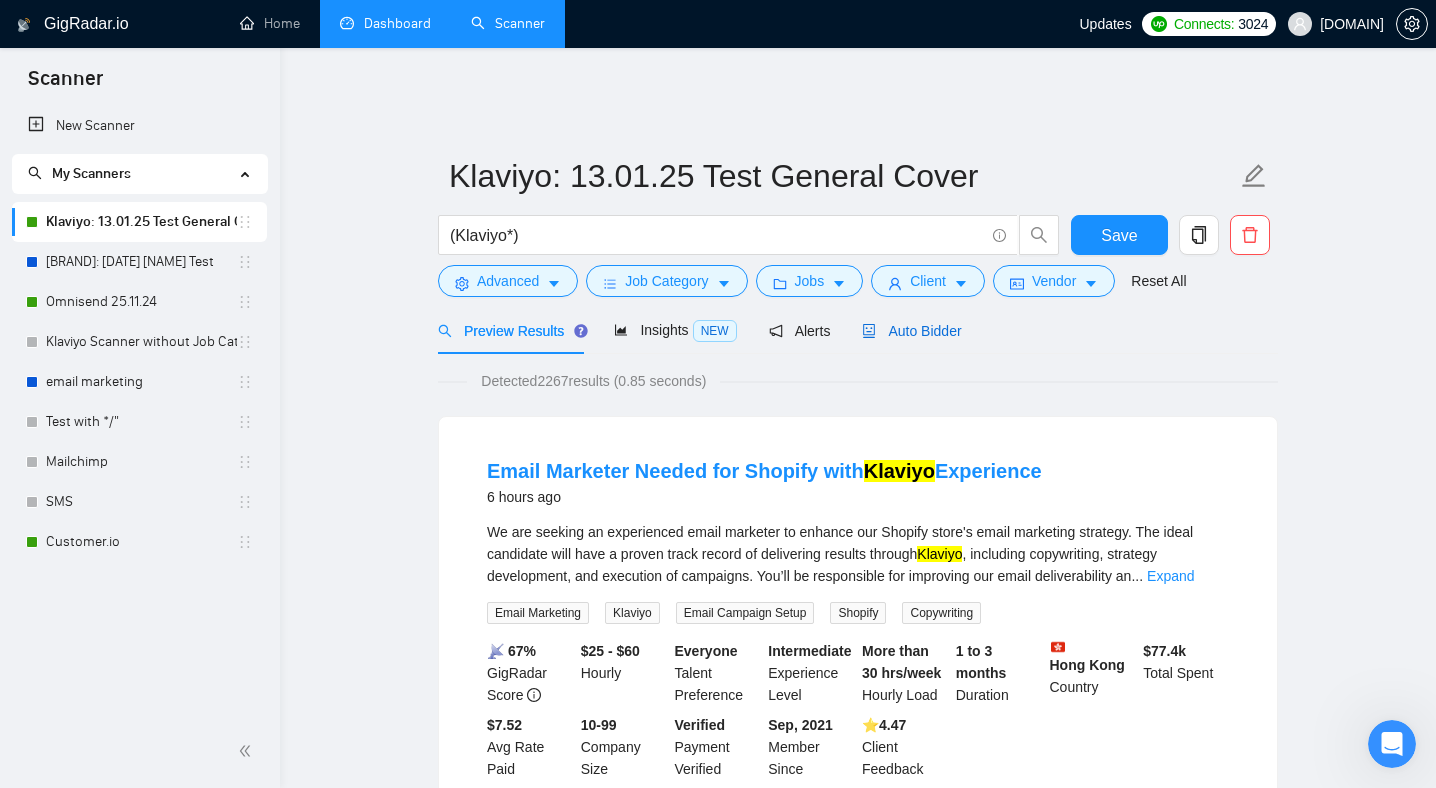 click on "Auto Bidder" at bounding box center [911, 331] 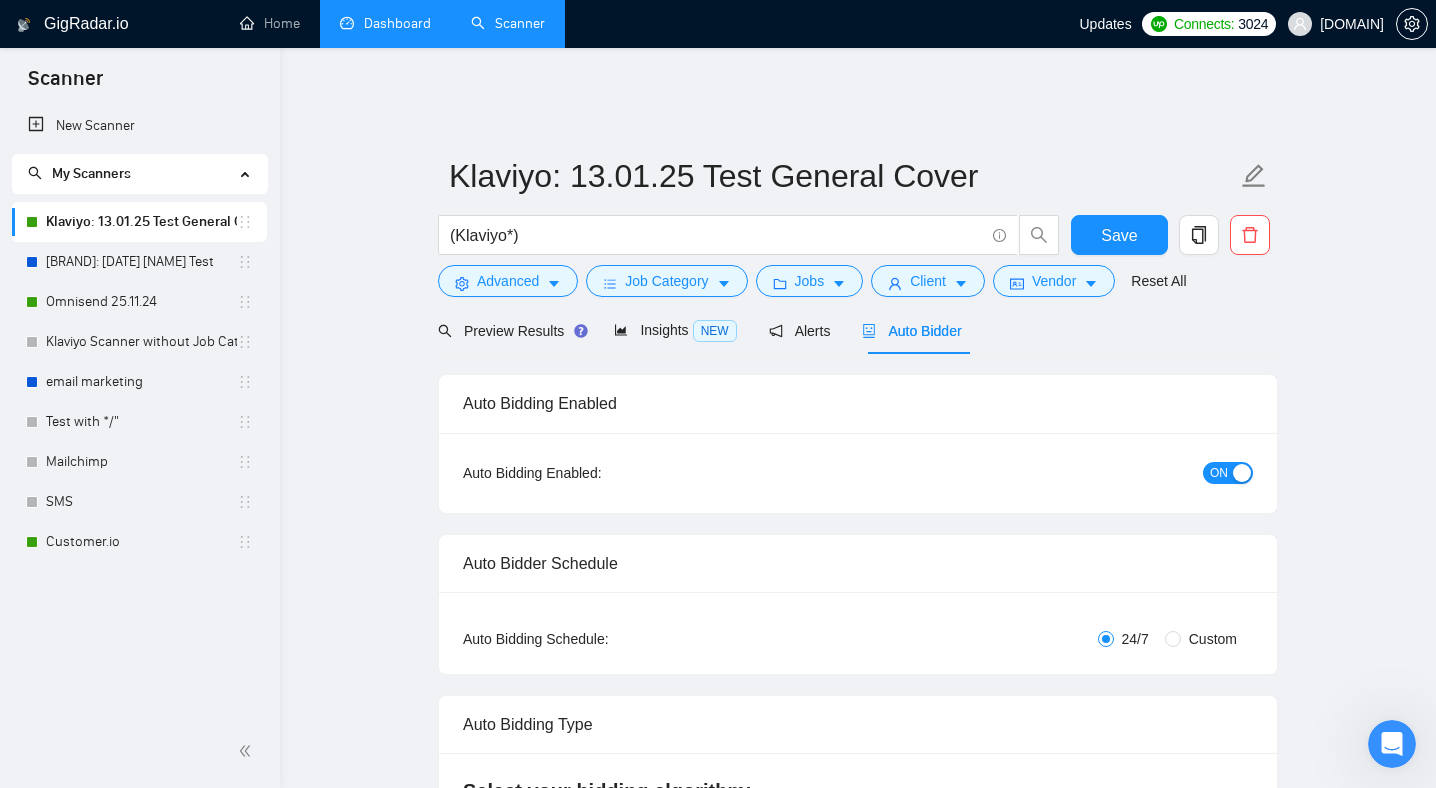 type 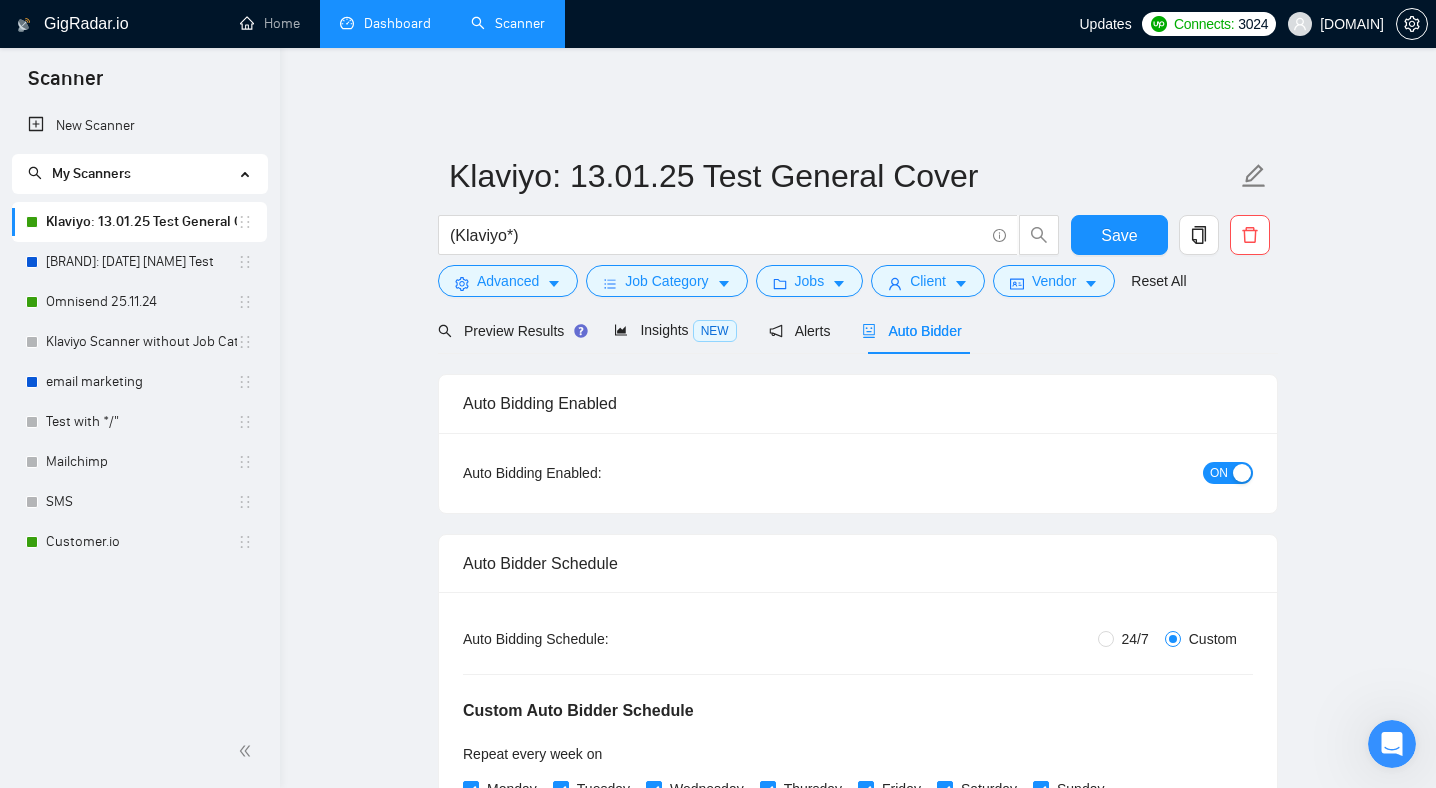 type 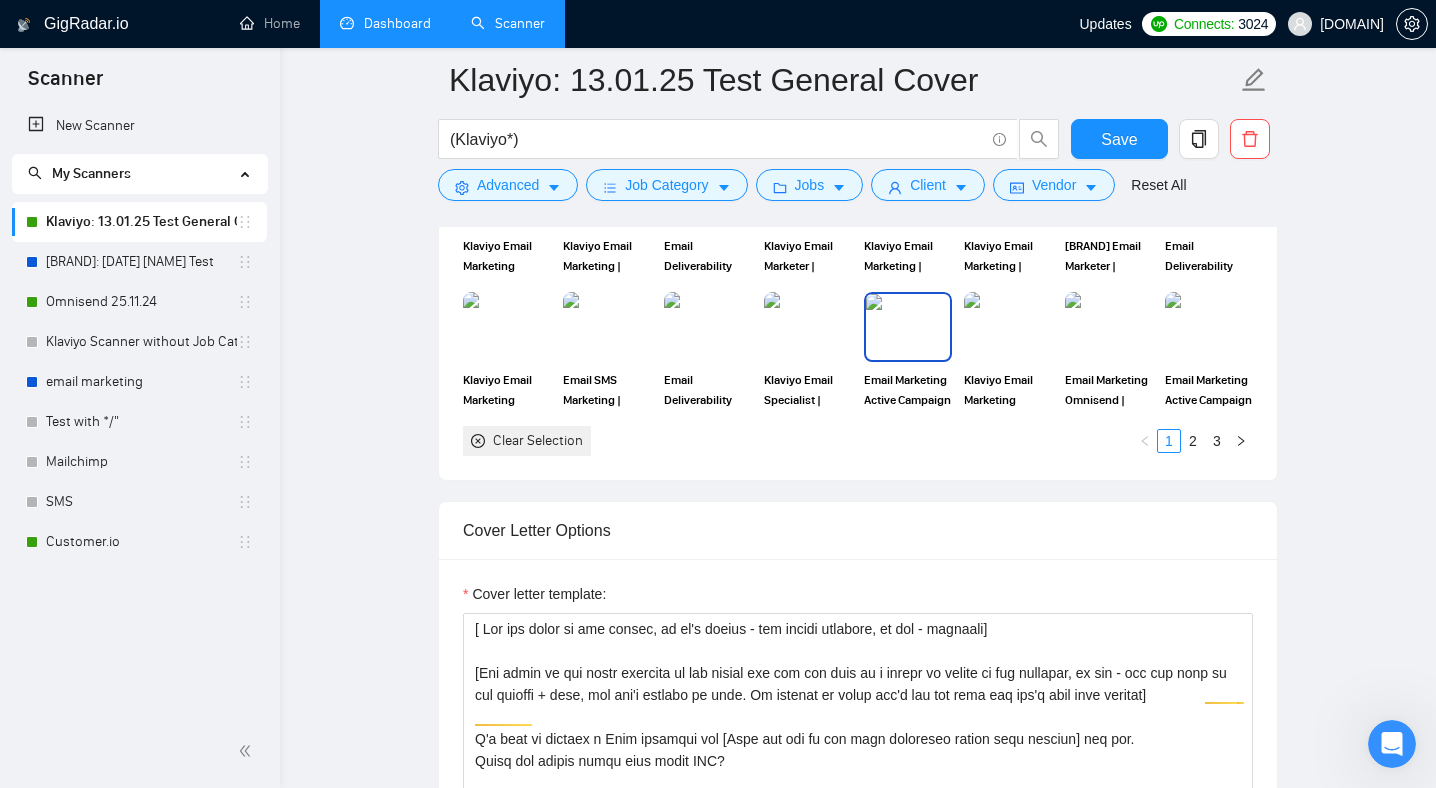 scroll, scrollTop: 2417, scrollLeft: 0, axis: vertical 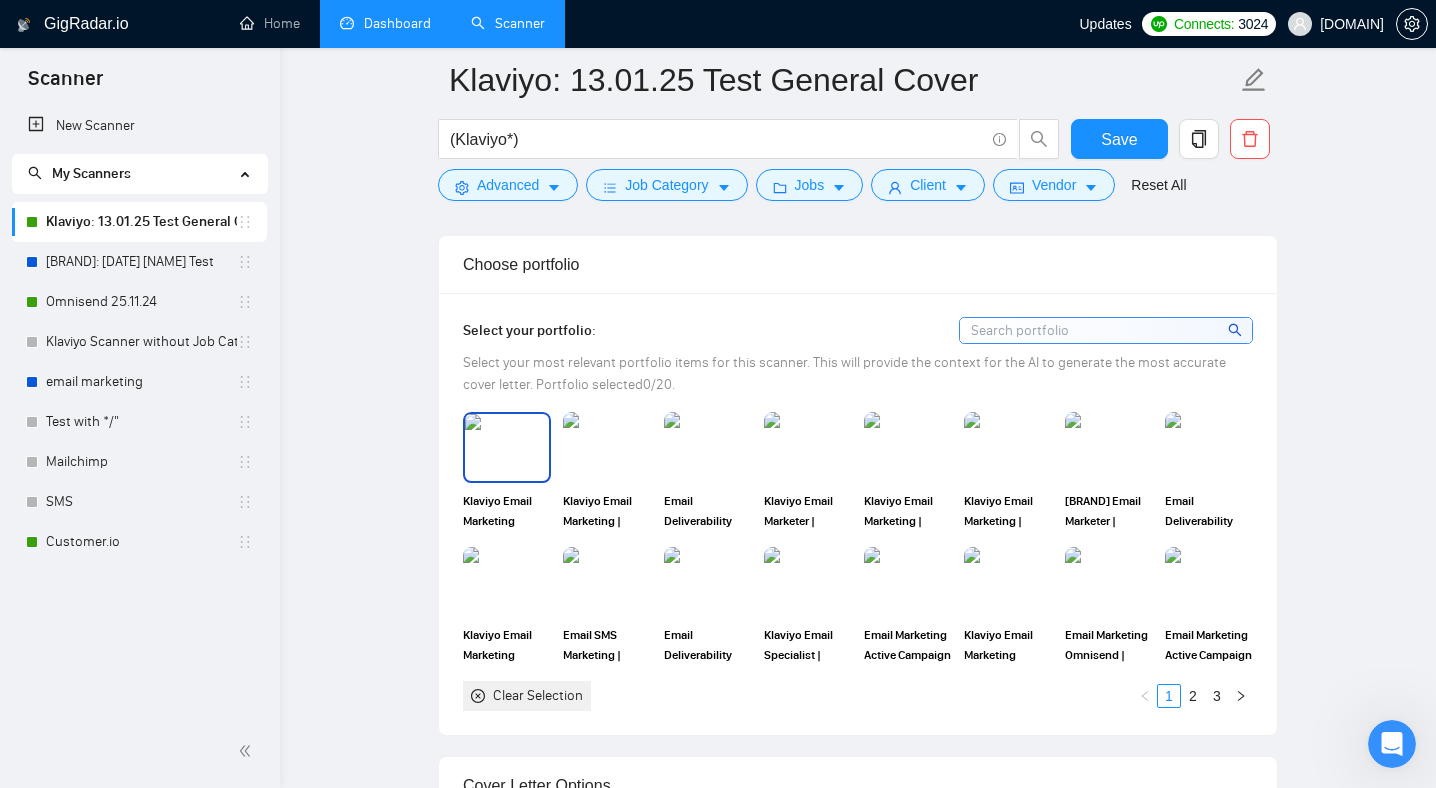 click on "Klaviyo Email Marketing Specialist | Klaviyo Flows | Shopify brand" at bounding box center (507, 511) 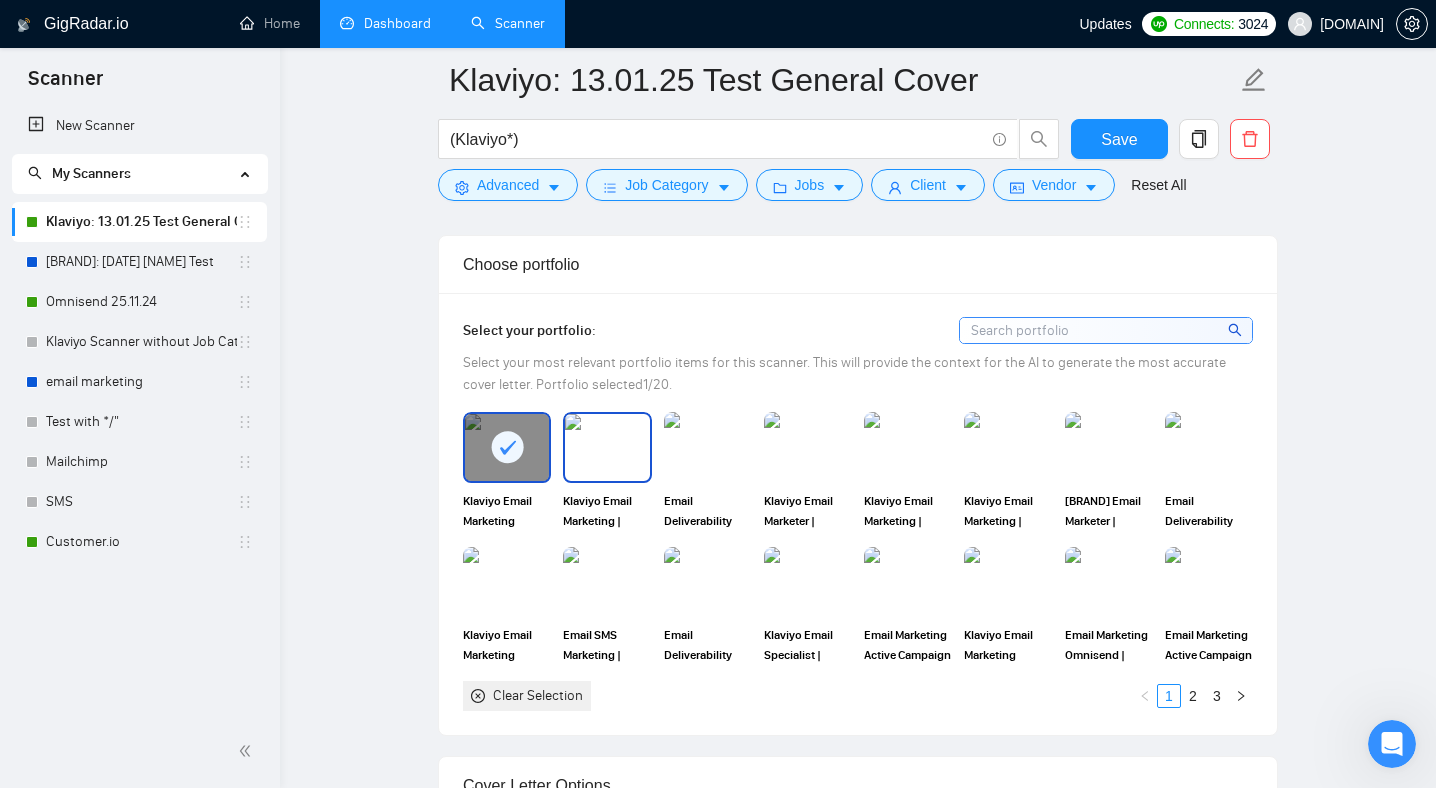 click on "Klaviyo Email Marketing | Klaviyo Flows | Klaviyo Shopify Electronics" at bounding box center [607, 511] 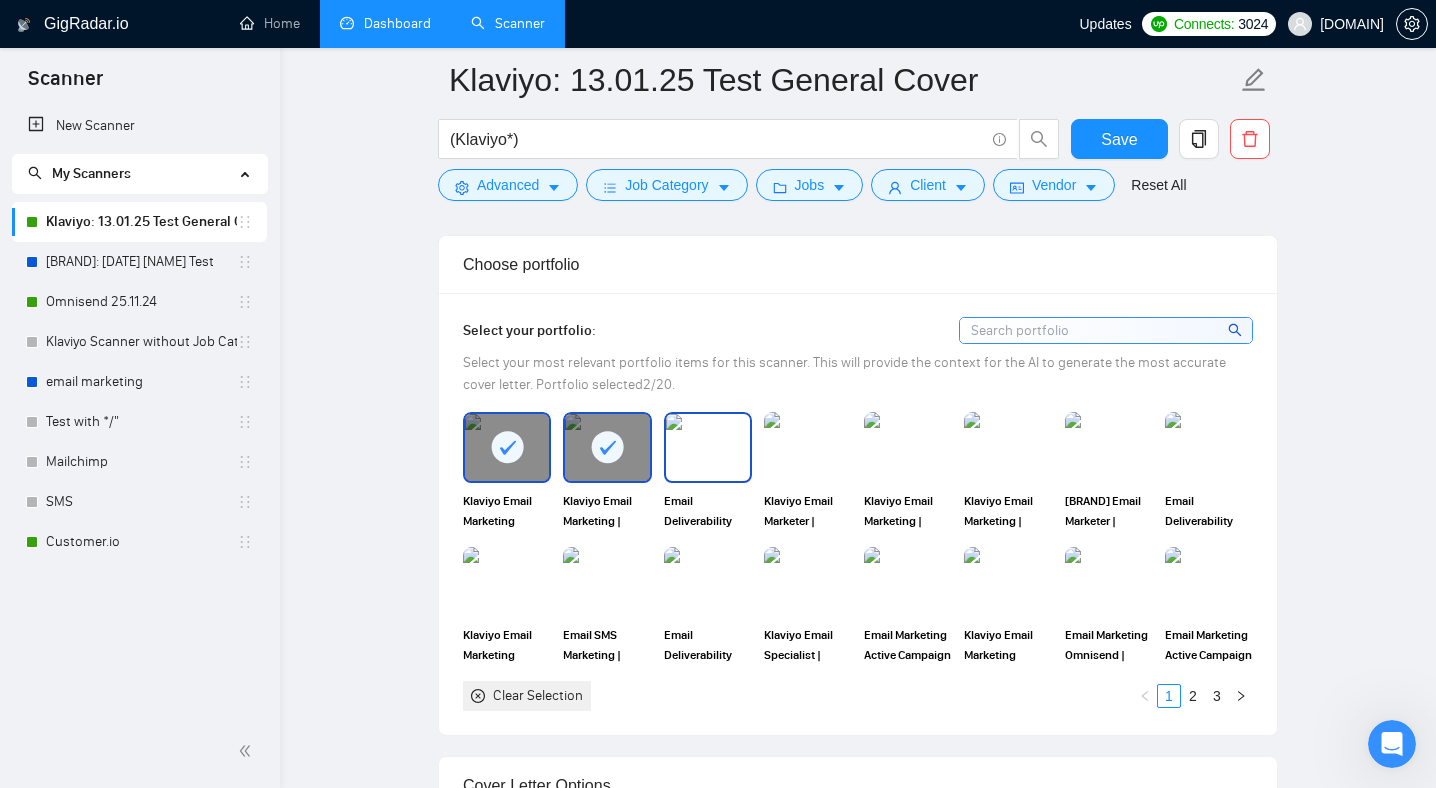 click on "Email Deliverability Specialist | Klaviyo | Shopify skincare niche" at bounding box center (708, 511) 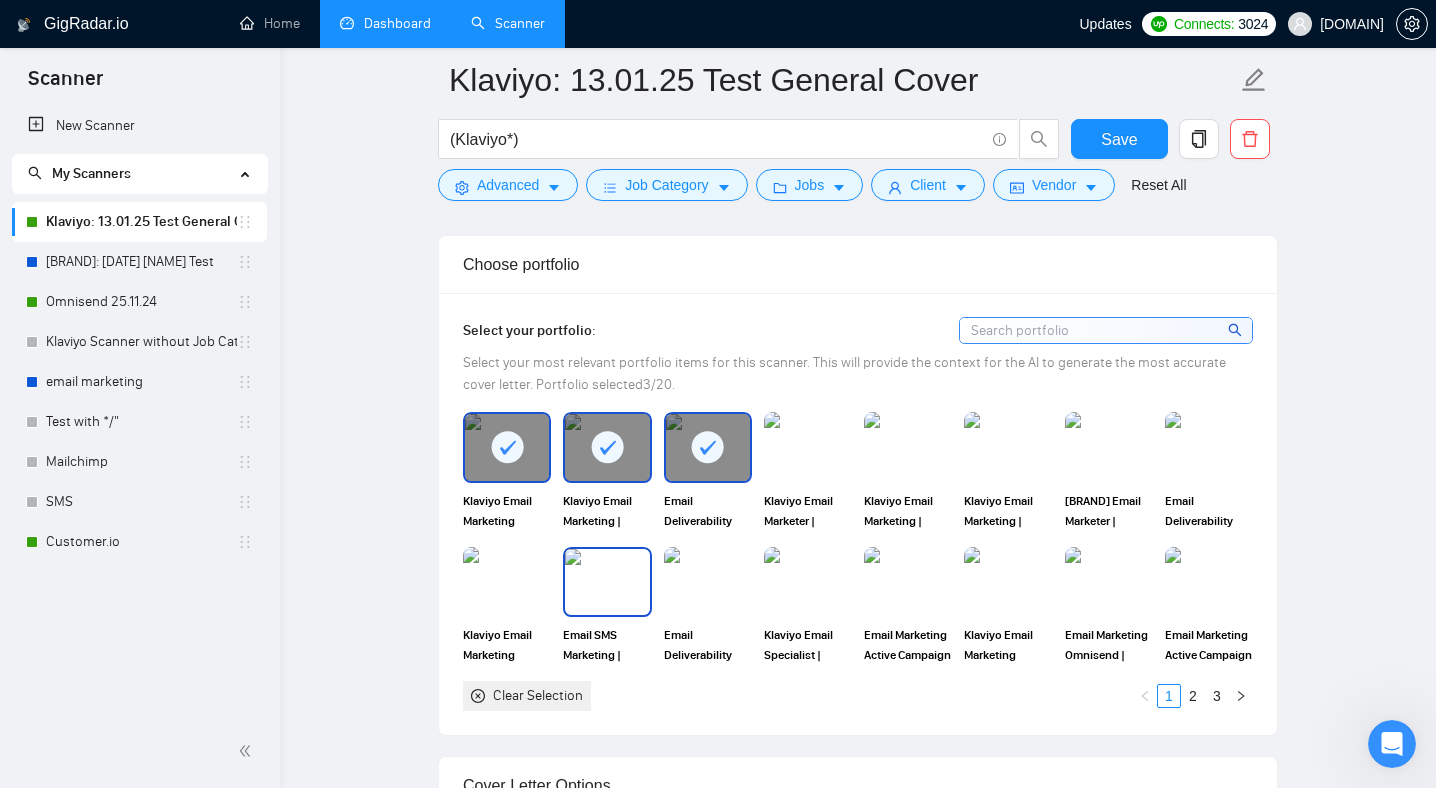 click on "Email SMS Marketing | [BRAND] Campaign | [BRAND] [BRAND] Fitness Brand" at bounding box center [607, 645] 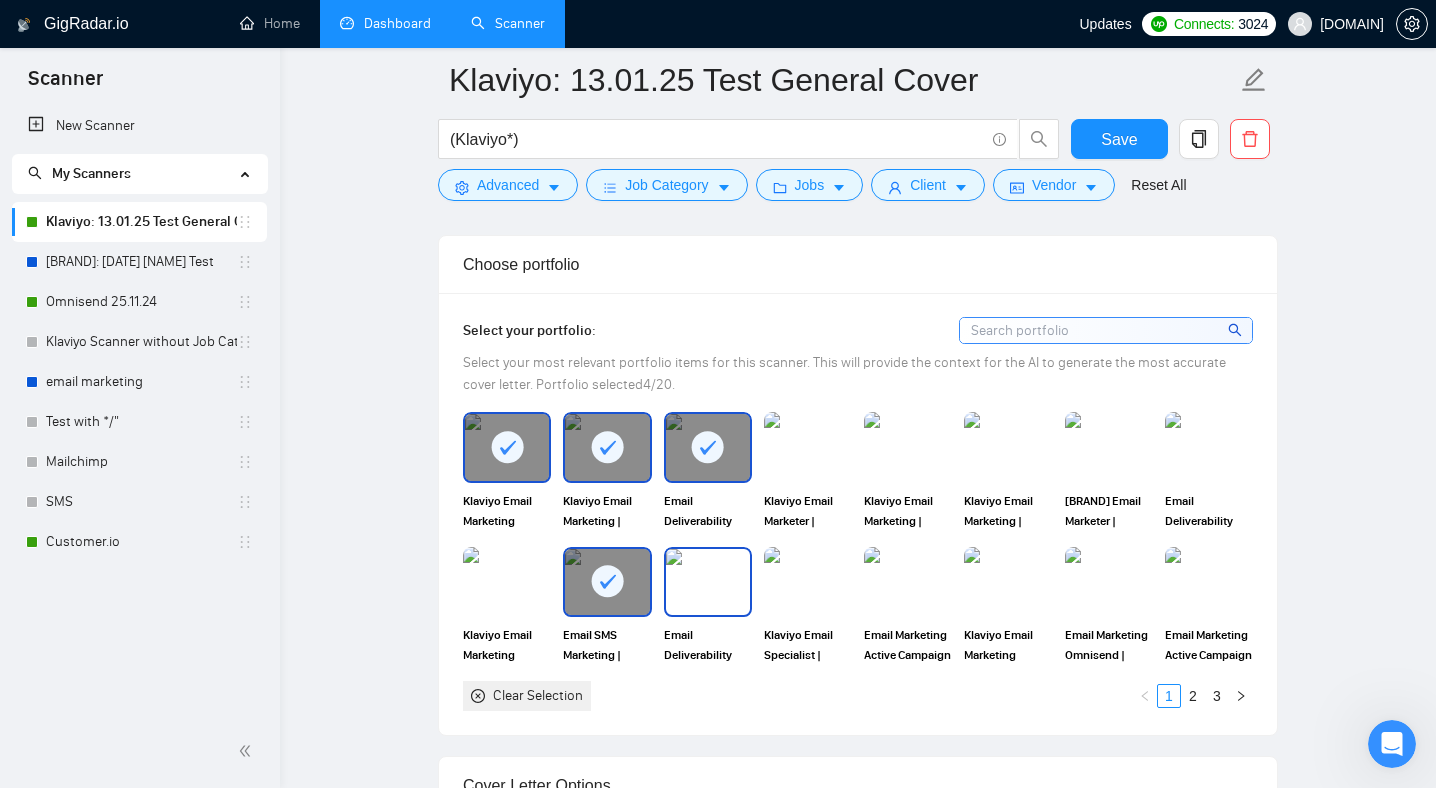 click on "Email Deliverability Specialist | Klaviyo Audit | Shopify Food Brand" at bounding box center [708, 645] 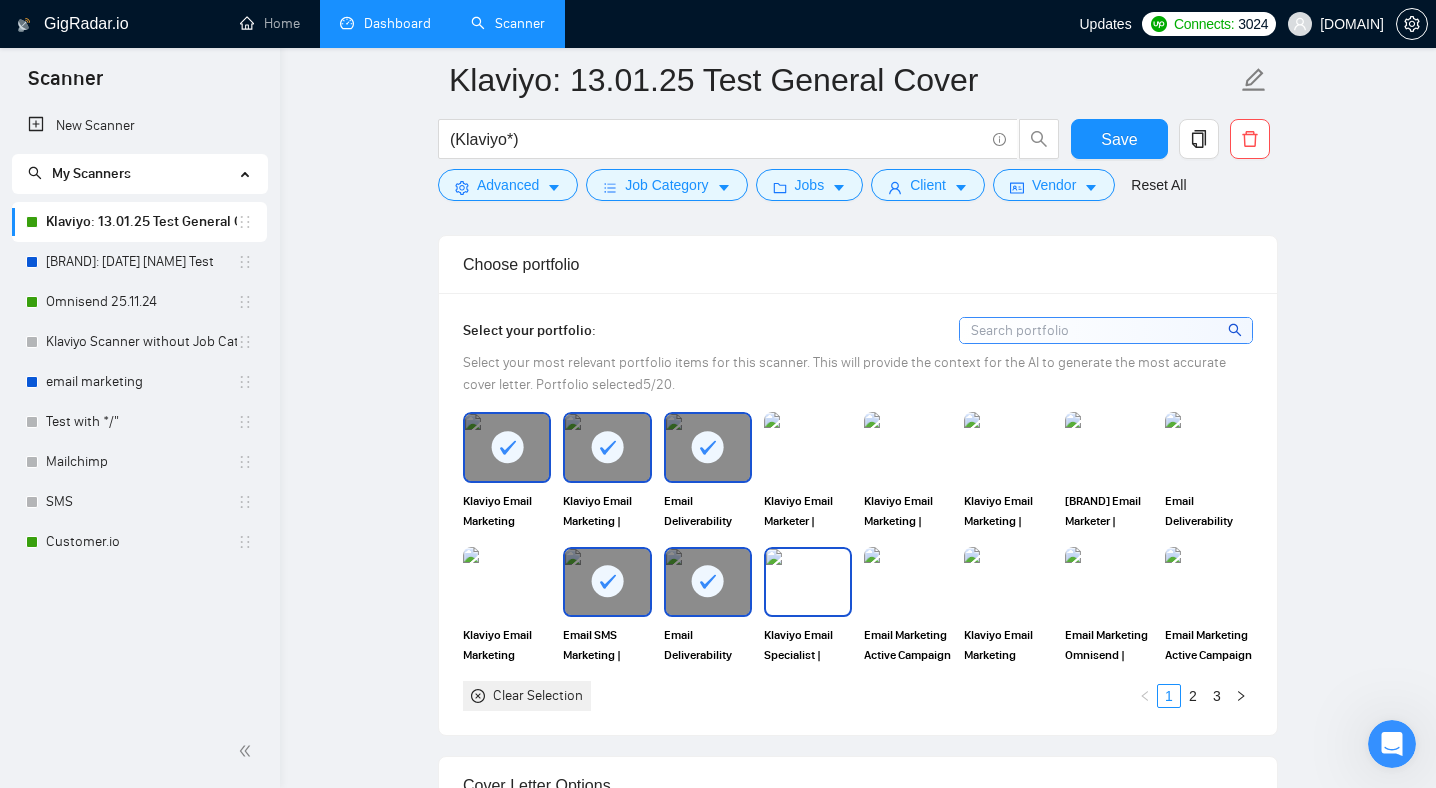 click on "Klaviyo Email Specialist | Klaviyo Email Flows | Shopify Pet Brand" at bounding box center [808, 645] 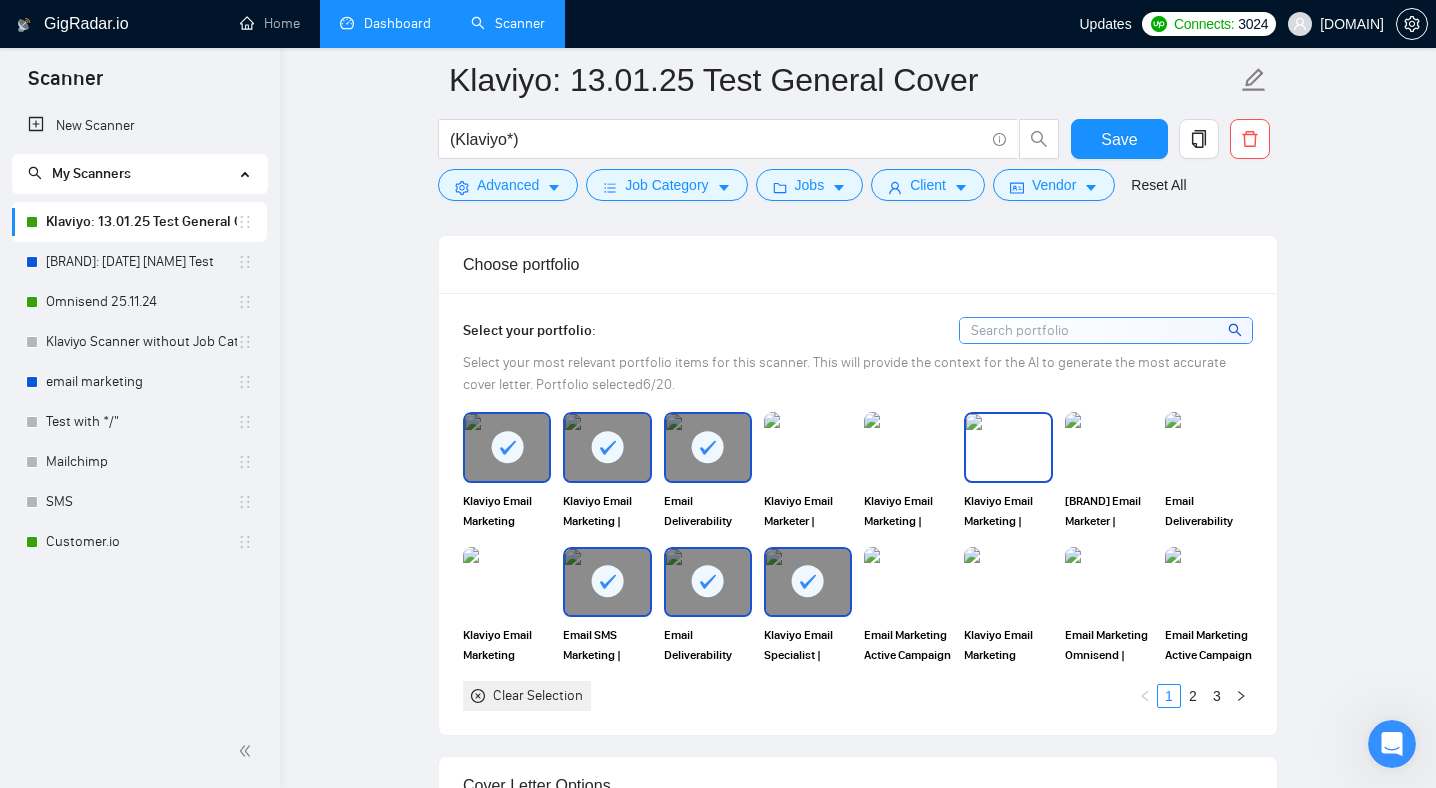 click on "Klaviyo Email Marketing | Klaviyo Woocommerce Spiritual Niche Klaviyo" at bounding box center [1008, 511] 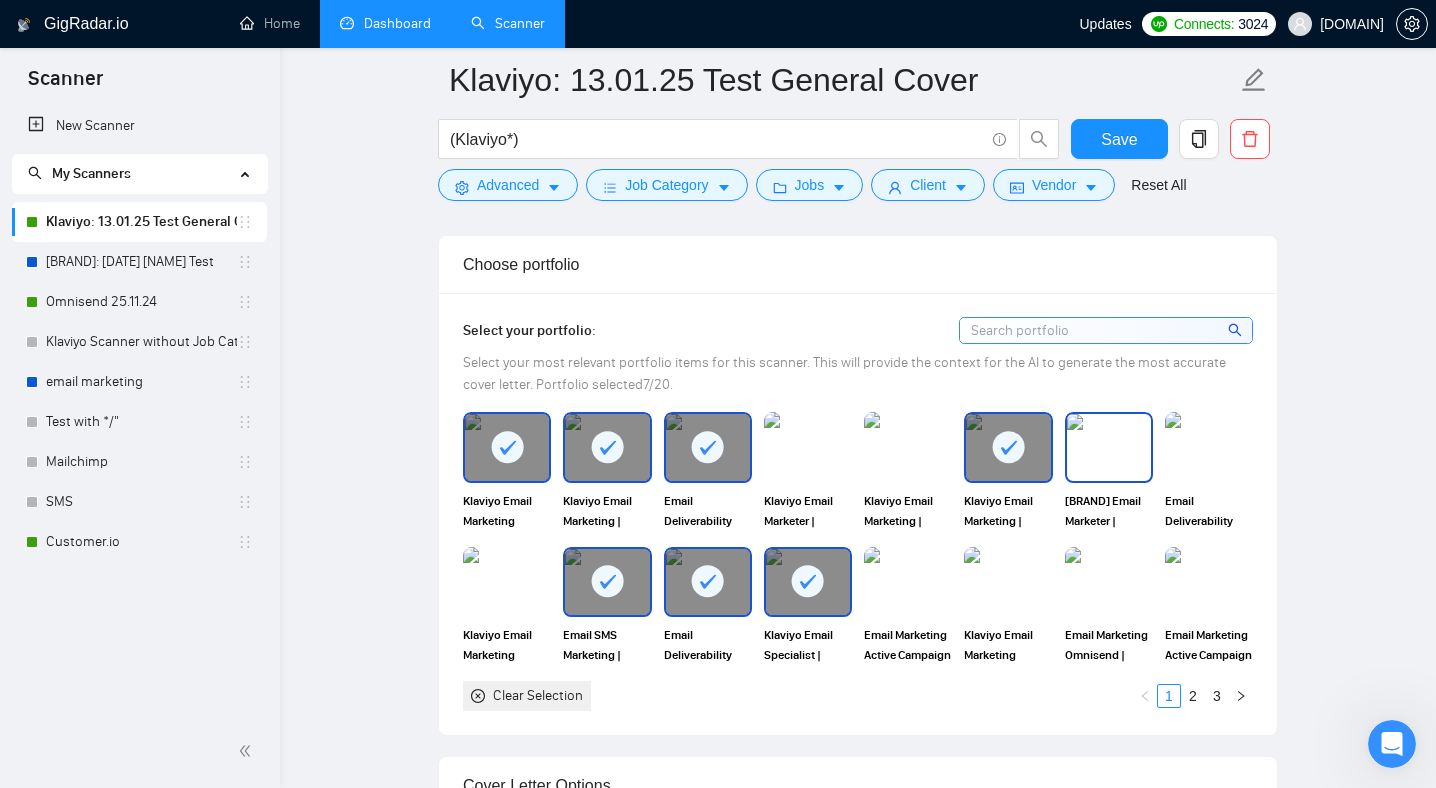 click on "[BRAND] Email Marketer | [BRAND] [BRAND] brand [PRODUCT_CATEGORY] niche" at bounding box center (1109, 511) 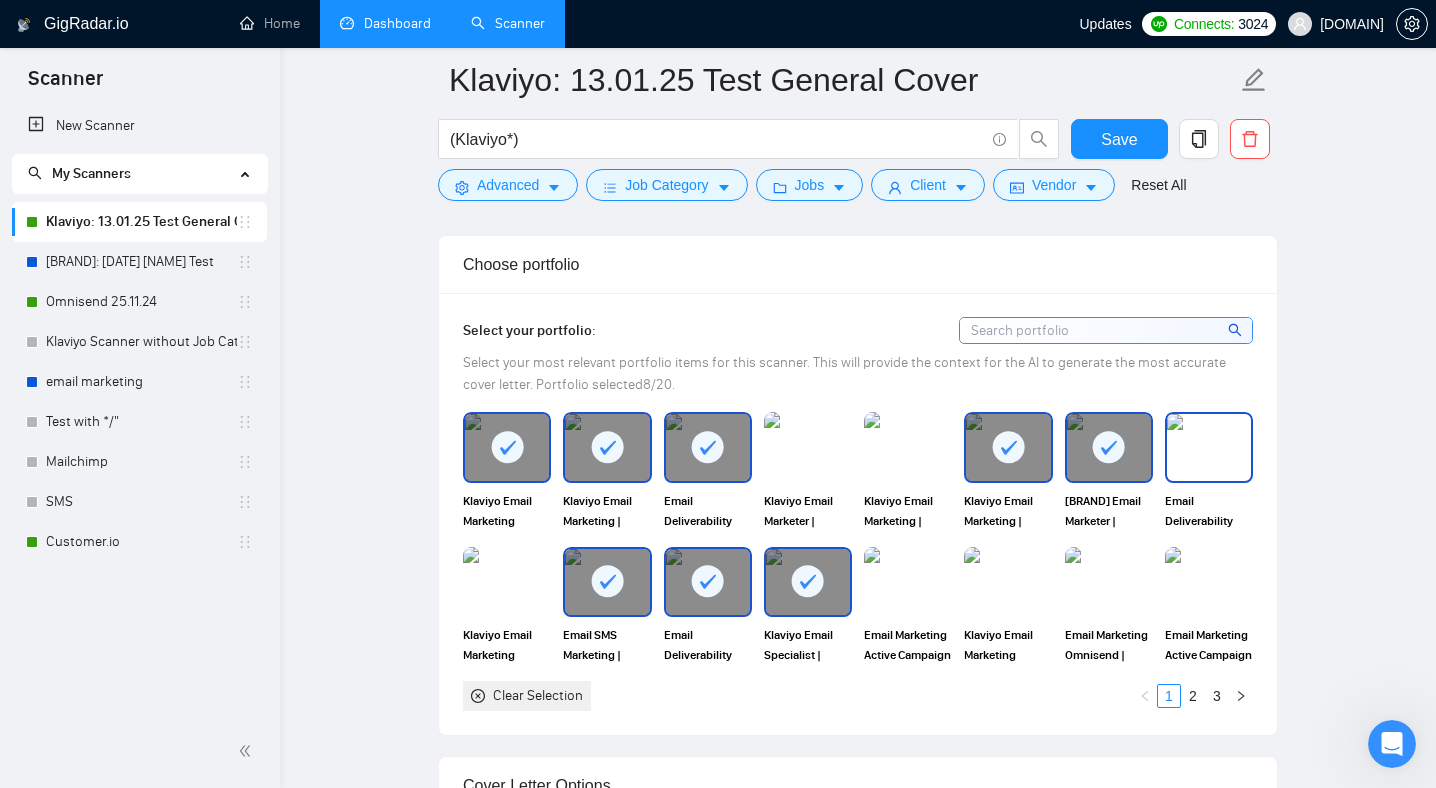 click on "Email Deliverability Specialist | WooCommerce brand gaming niche" at bounding box center (1209, 511) 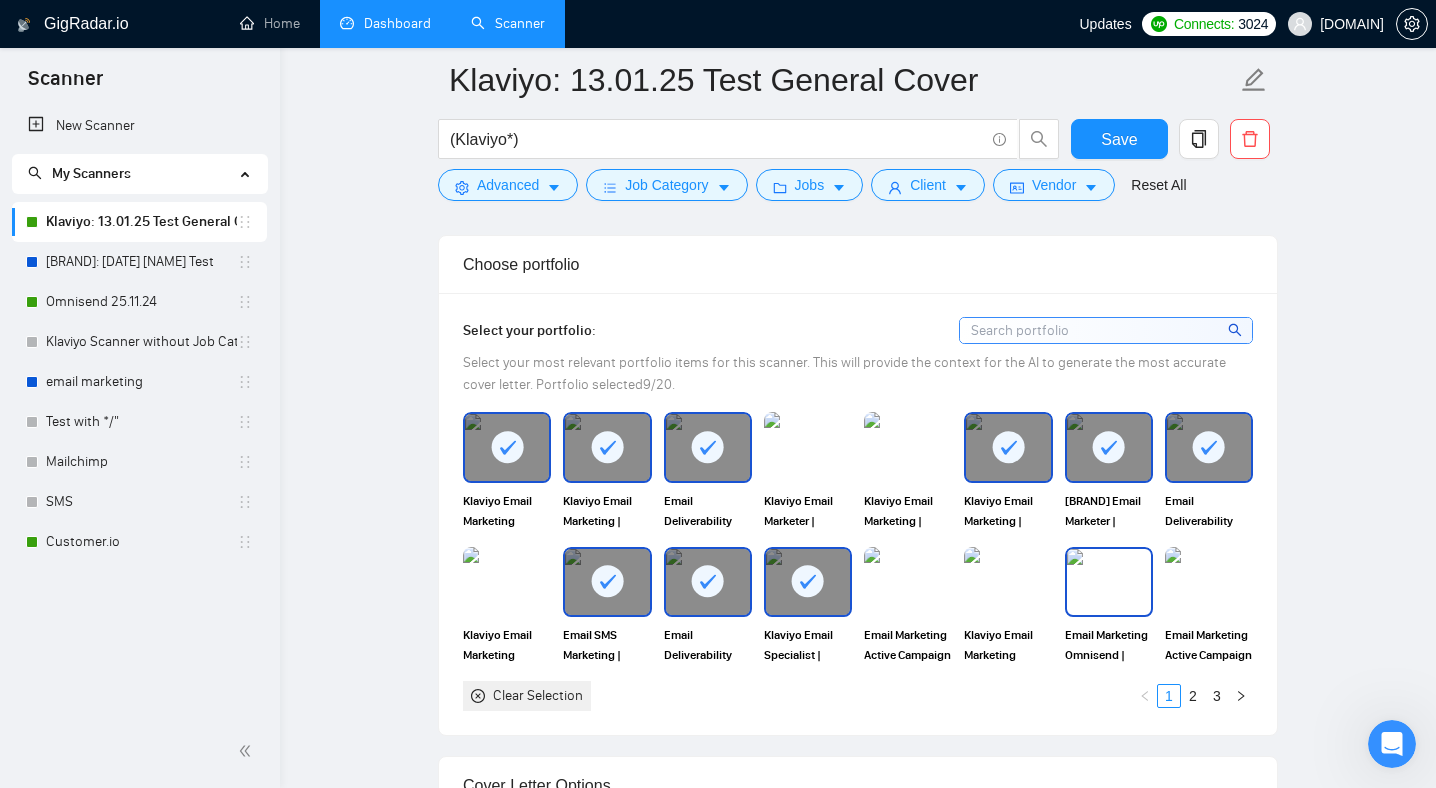 click on "Email Marketing Omnisend | Klaviyo Newsletter | Beauty Brand" at bounding box center [1109, 645] 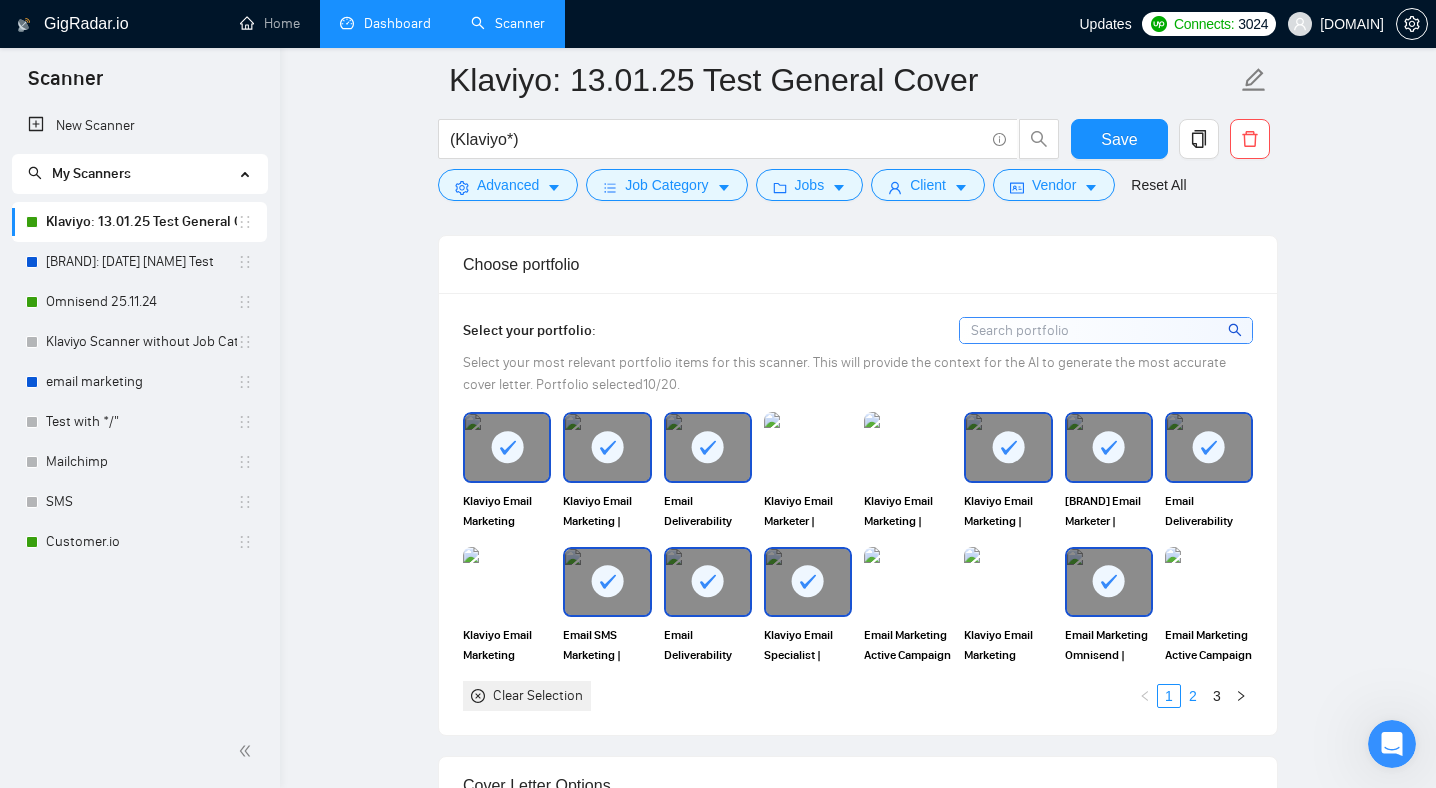 click on "2" at bounding box center [1193, 696] 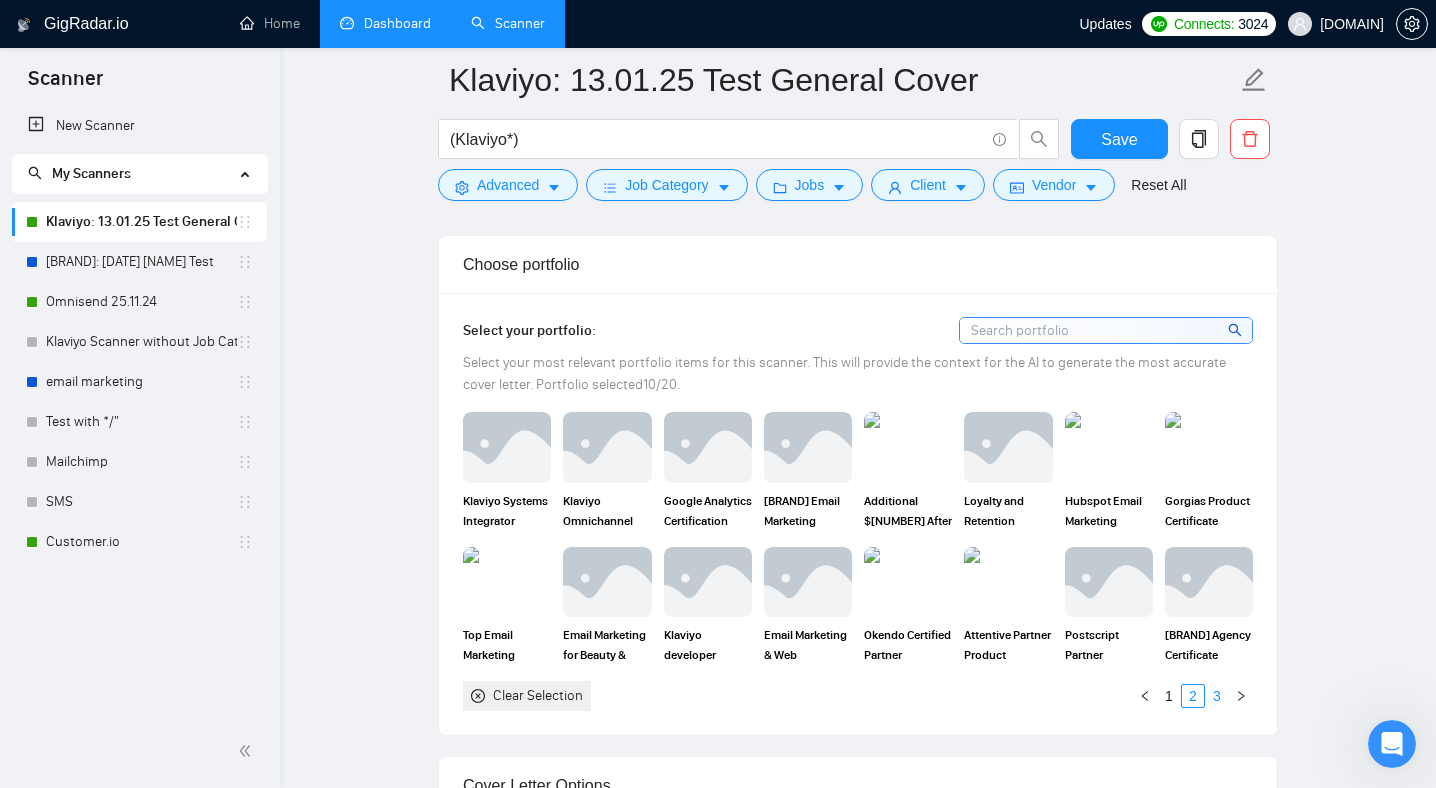 click on "3" at bounding box center (1217, 696) 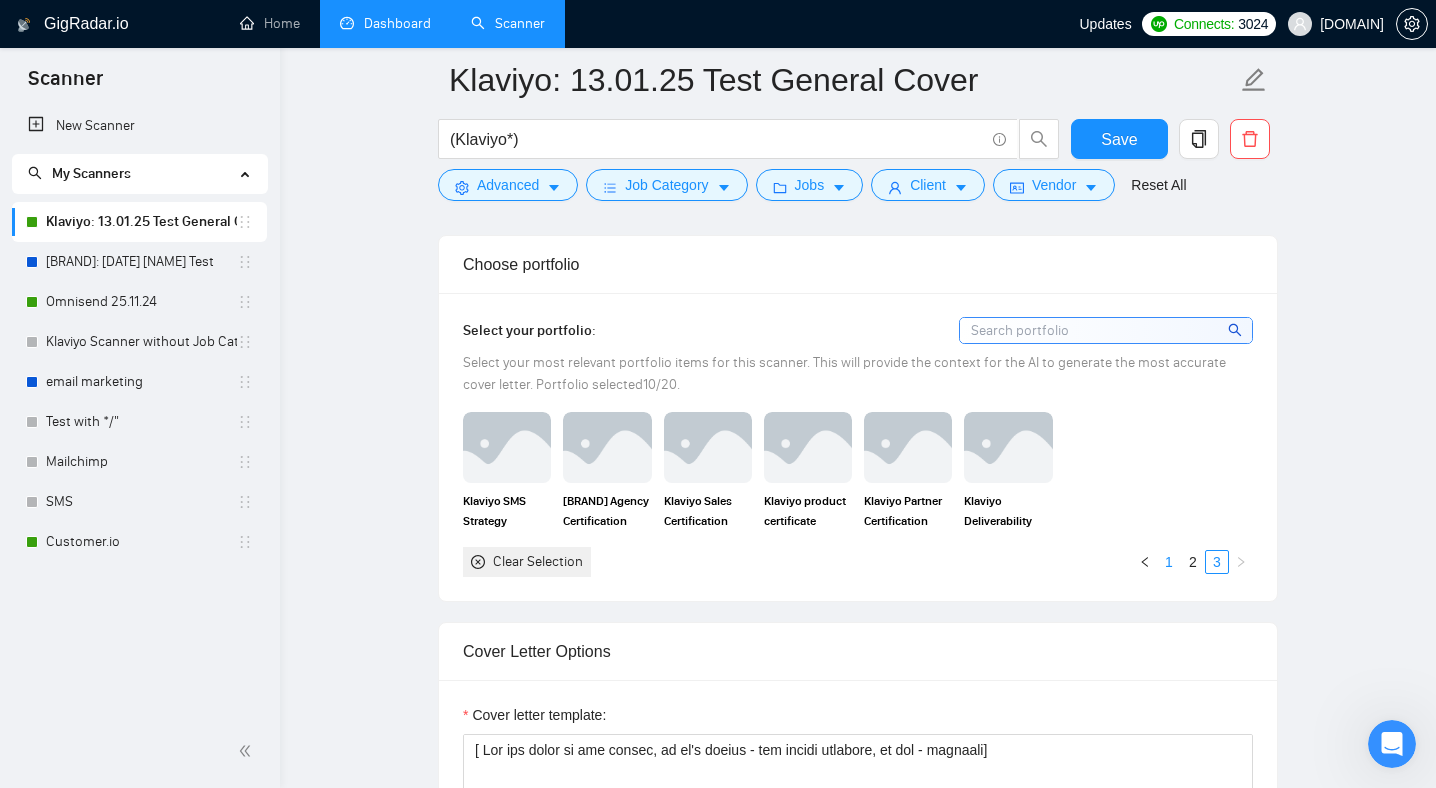 click on "1" at bounding box center (1169, 562) 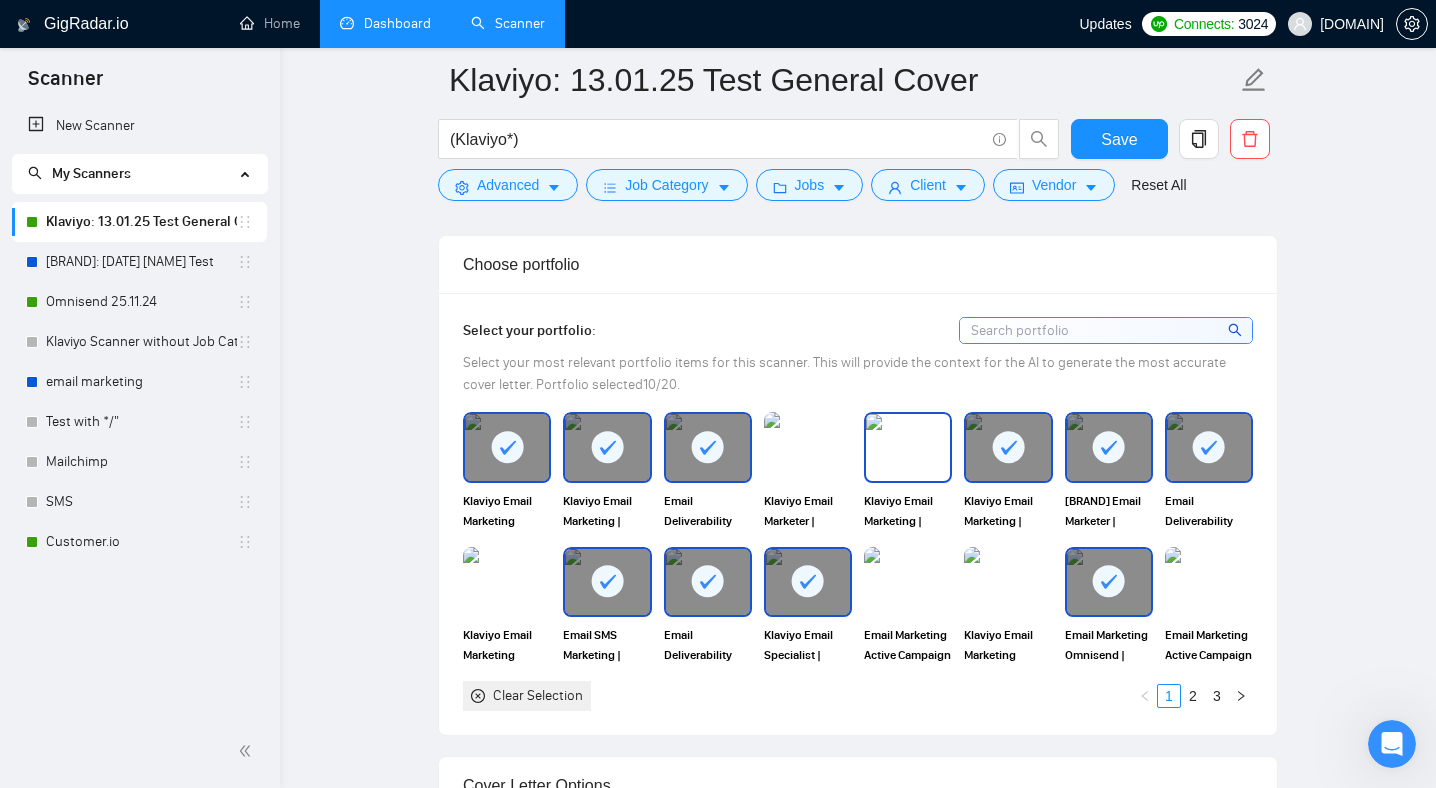 click on "Klaviyo Email Marketing | Klaviyo Woocommerce | Shopify Fashion Brand" at bounding box center [908, 511] 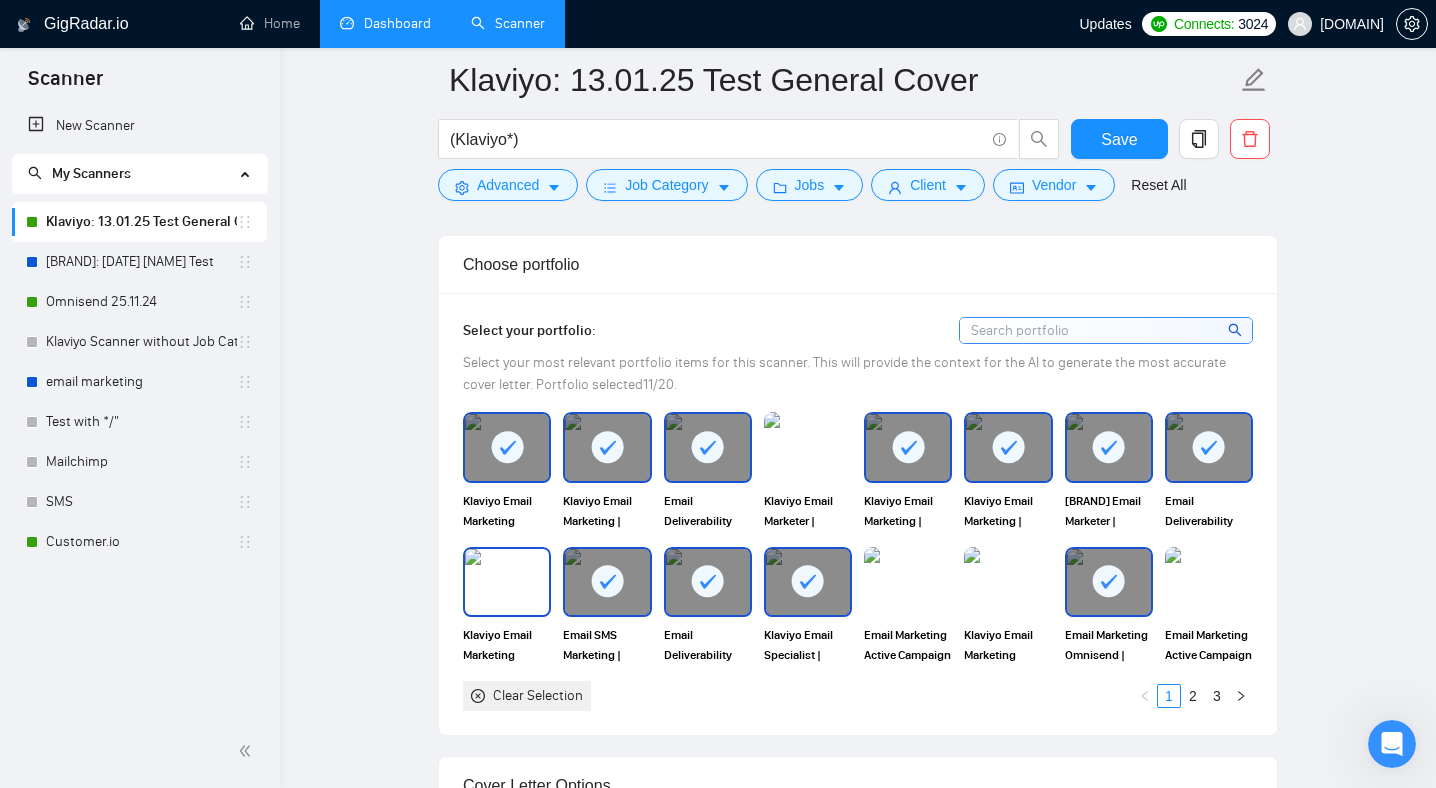 click on "Klaviyo Email Marketing Ecommerce | Shopify brand accessories niche" at bounding box center [507, 645] 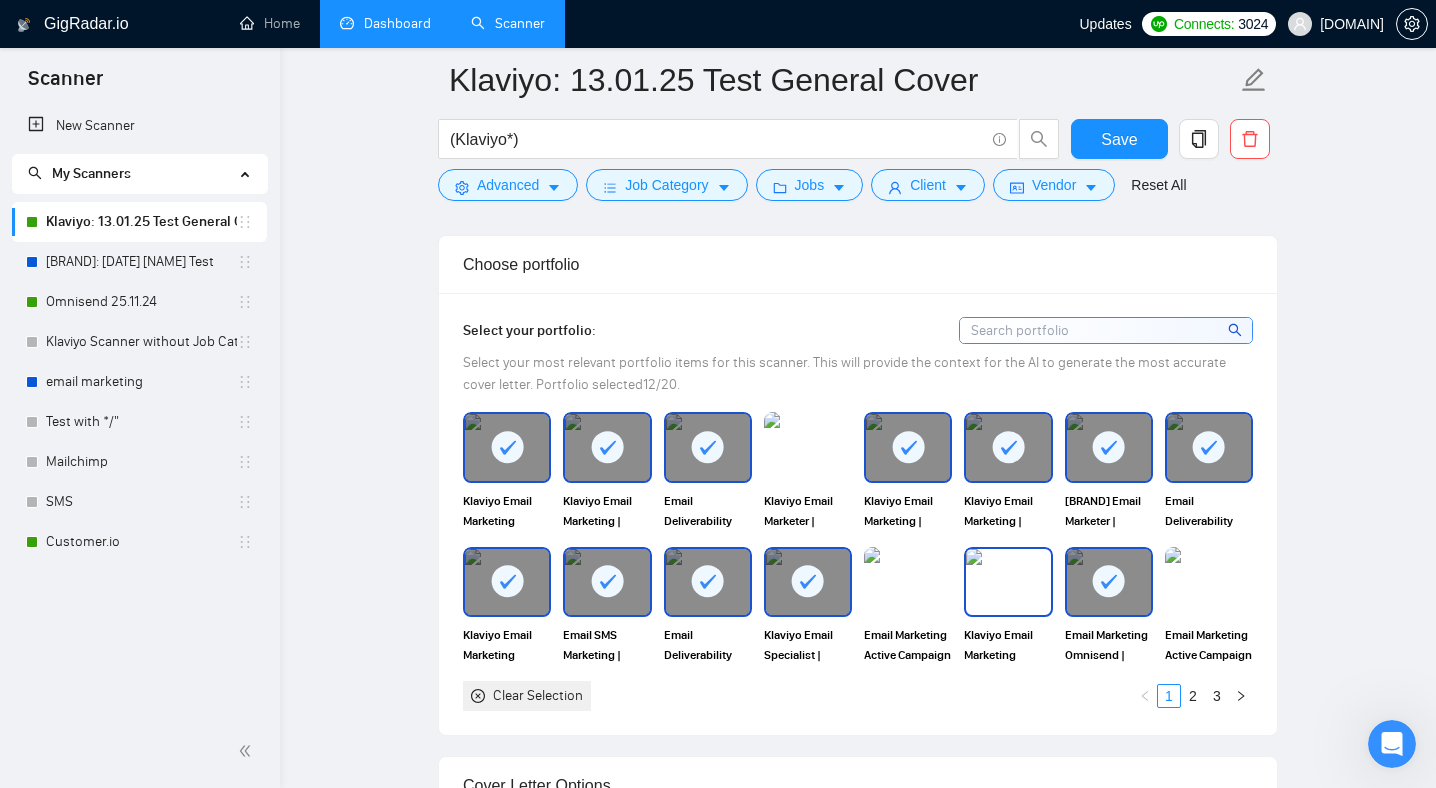 click on "Klaviyo Email Marketing Ecommerce | Klaviyo Email Design Black Friday" at bounding box center [1008, 645] 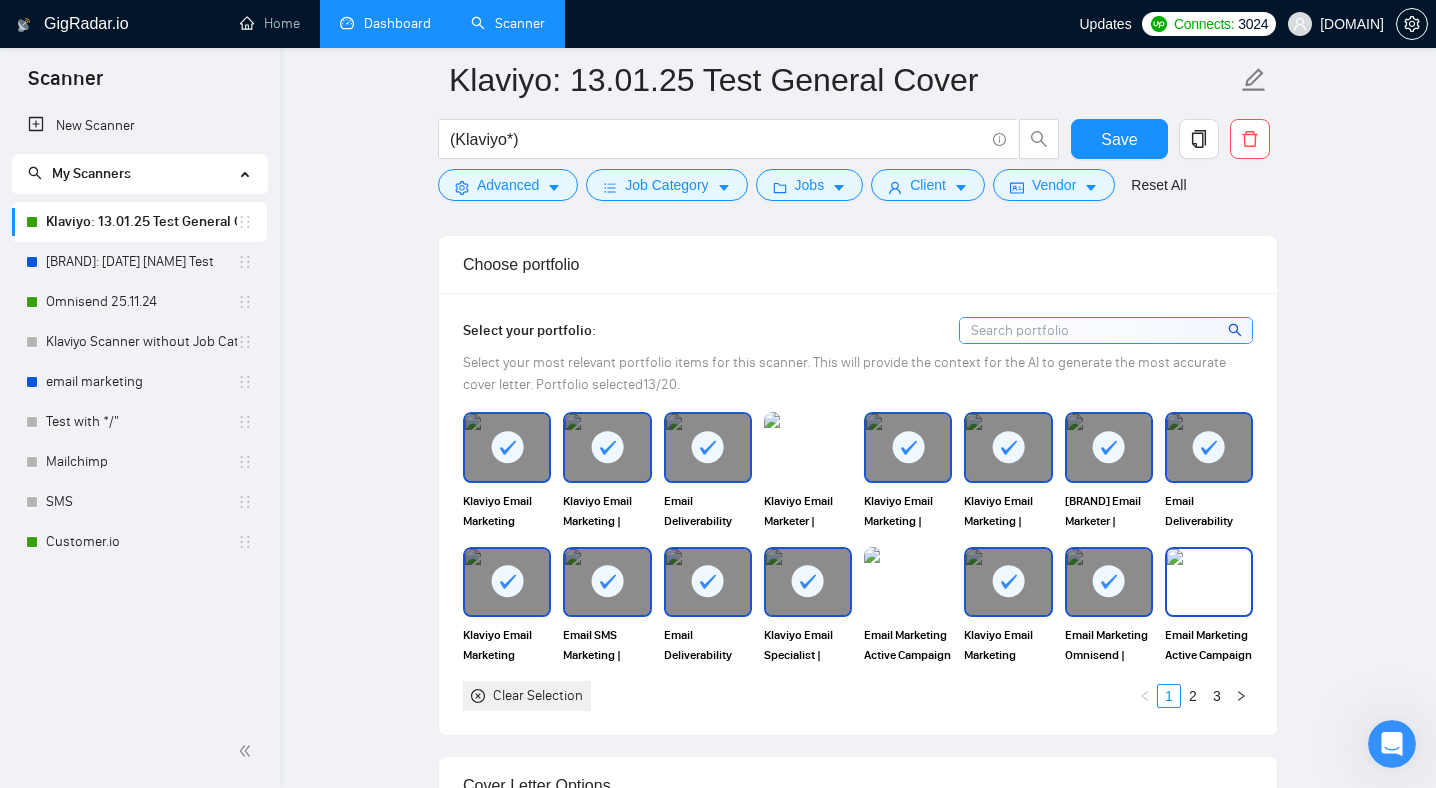 click on "Email Marketing Active Campaign | Klaviyo Email Design CBD brand" at bounding box center (1209, 645) 